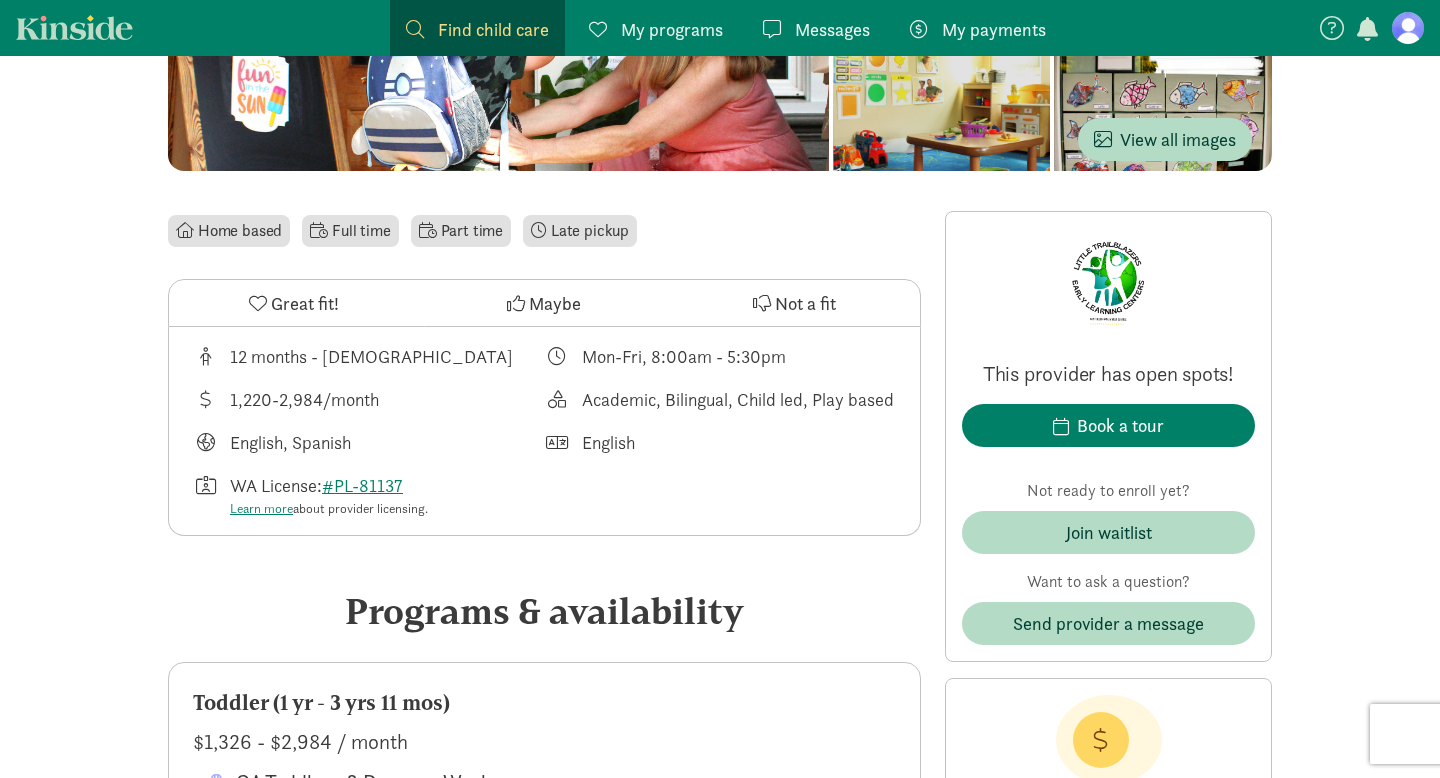 scroll, scrollTop: 378, scrollLeft: 0, axis: vertical 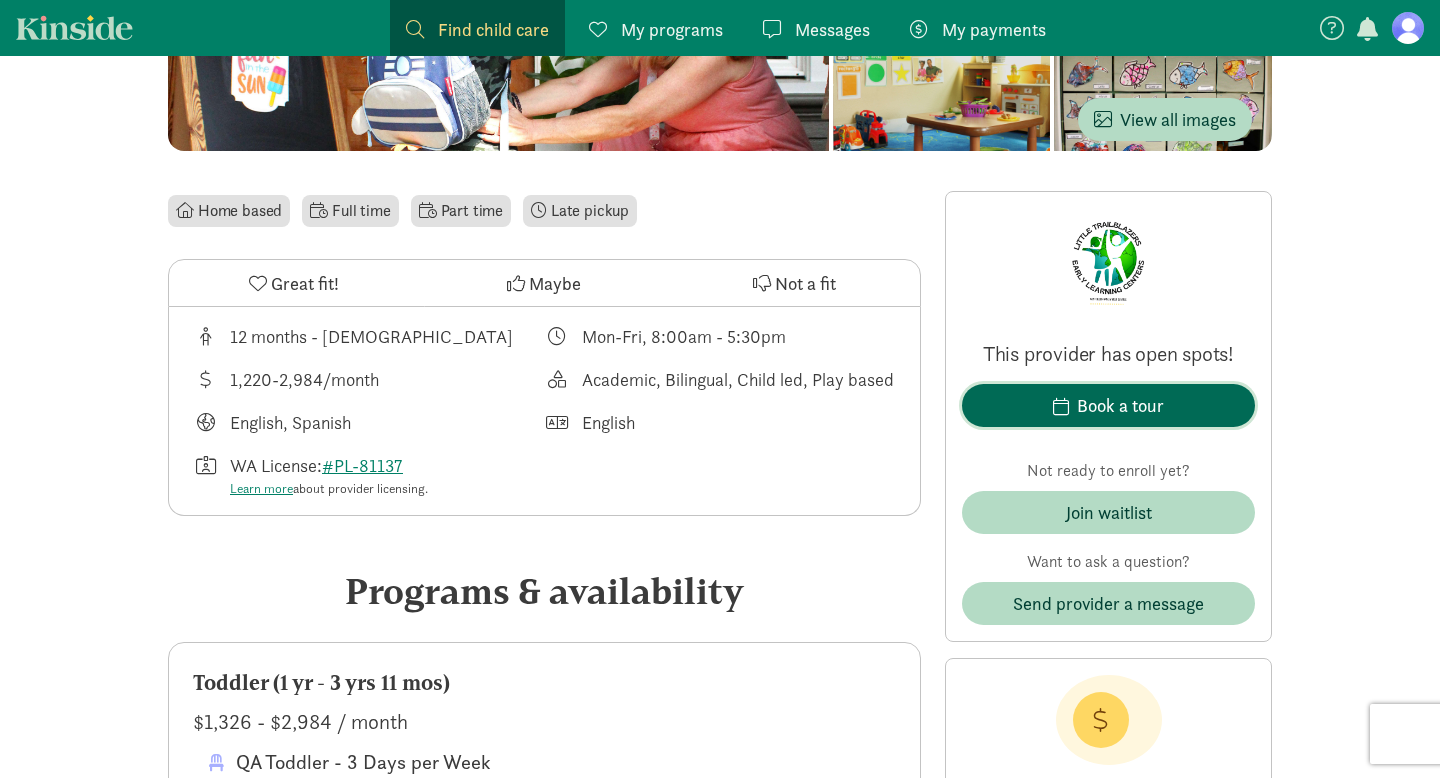 click on "Book a tour" at bounding box center (1108, 405) 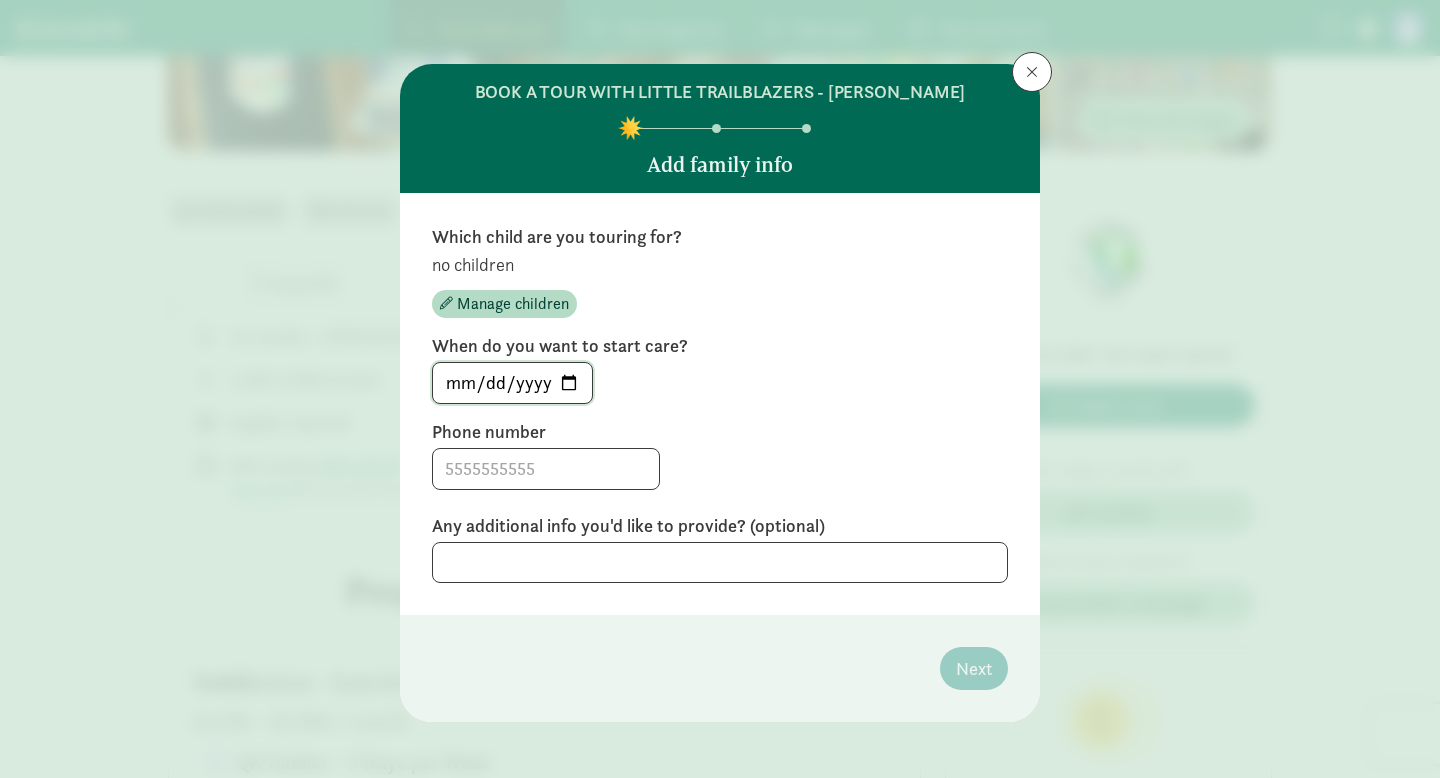 click on "[DATE]" 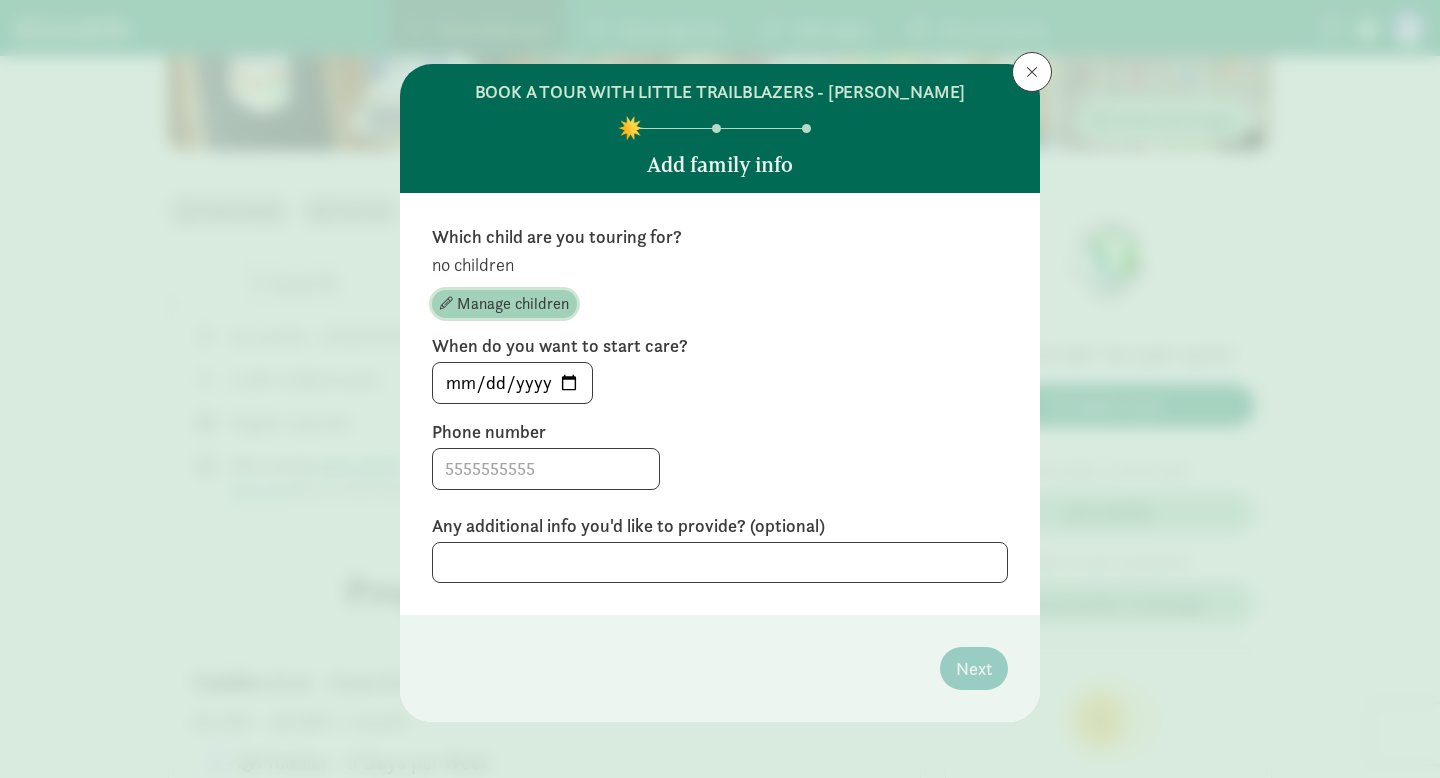 click on "Manage children" at bounding box center (513, 304) 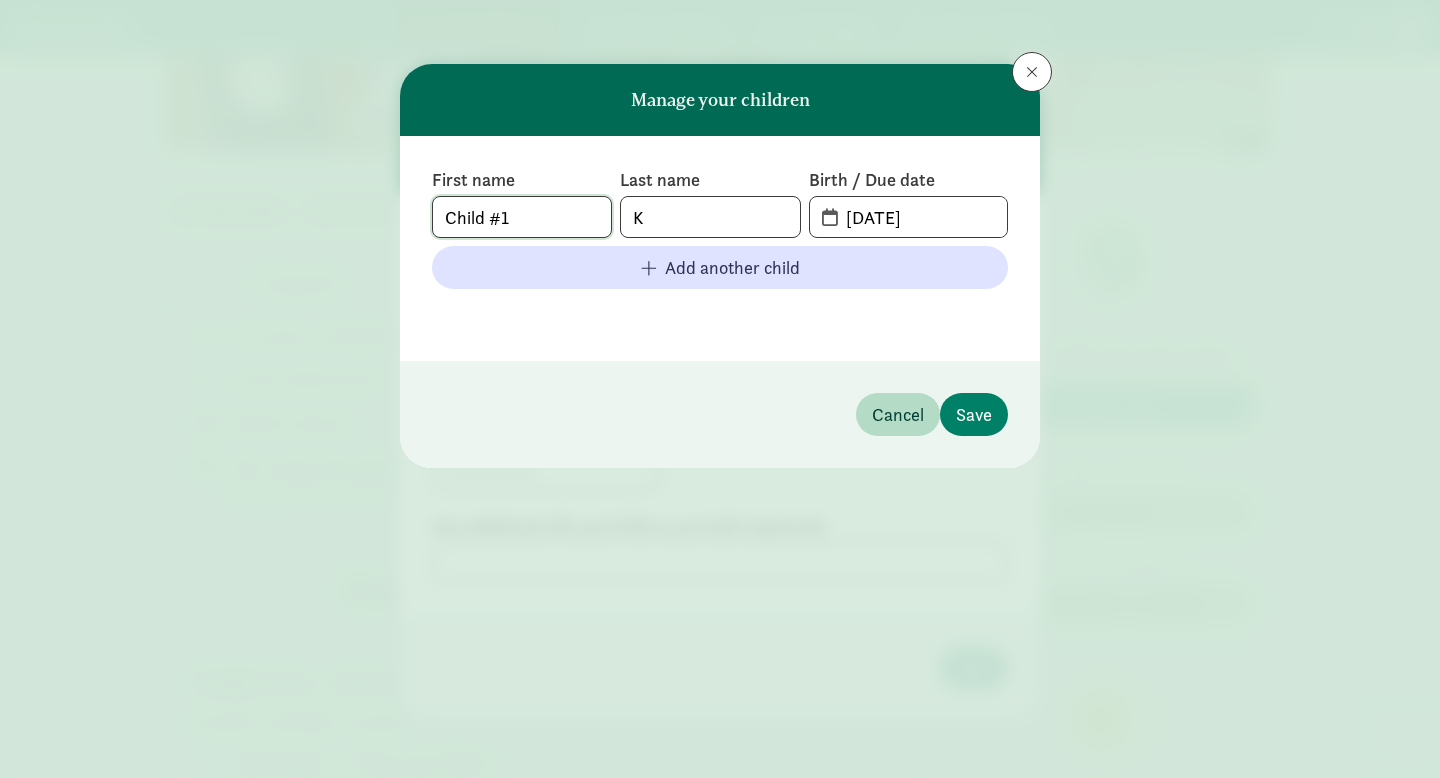 click on "Child #1" 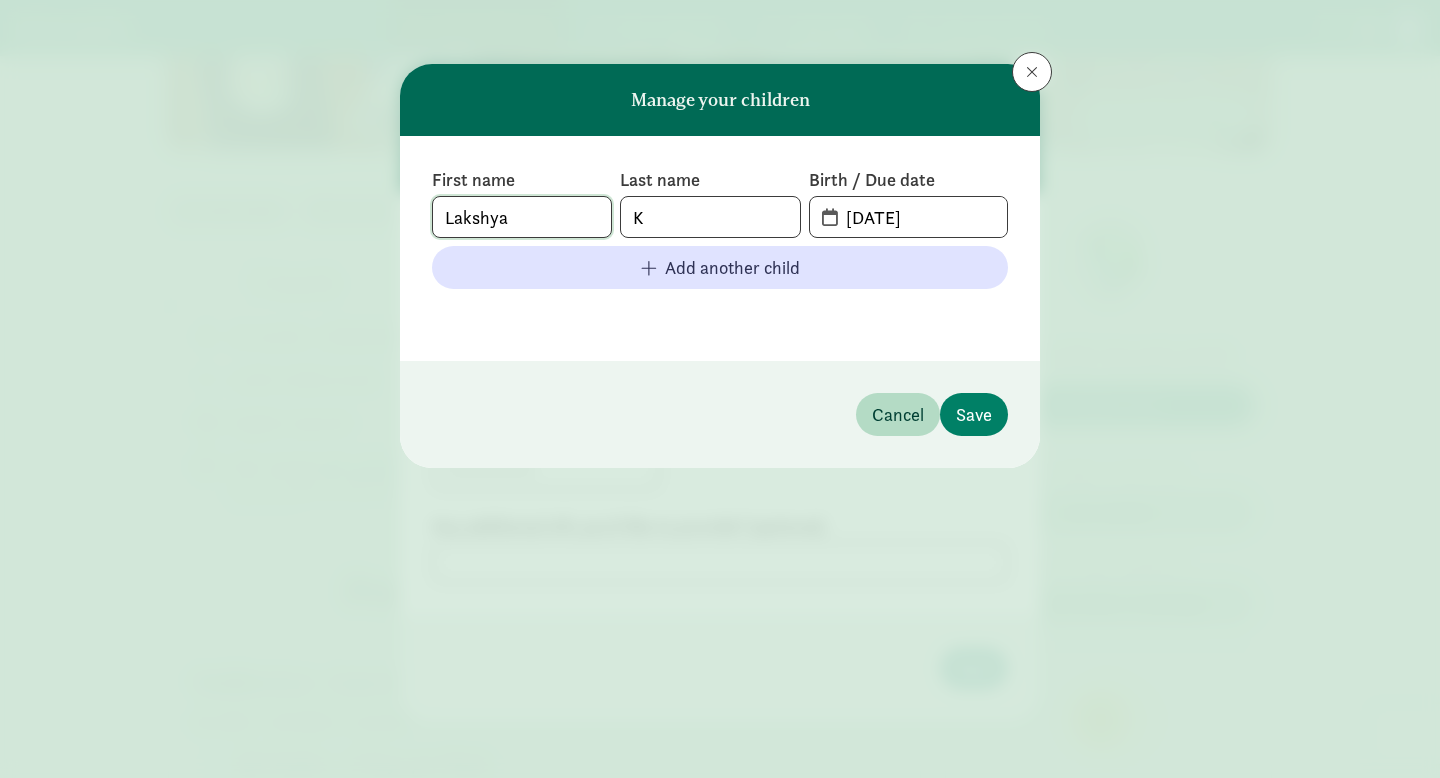 type on "Lakshya" 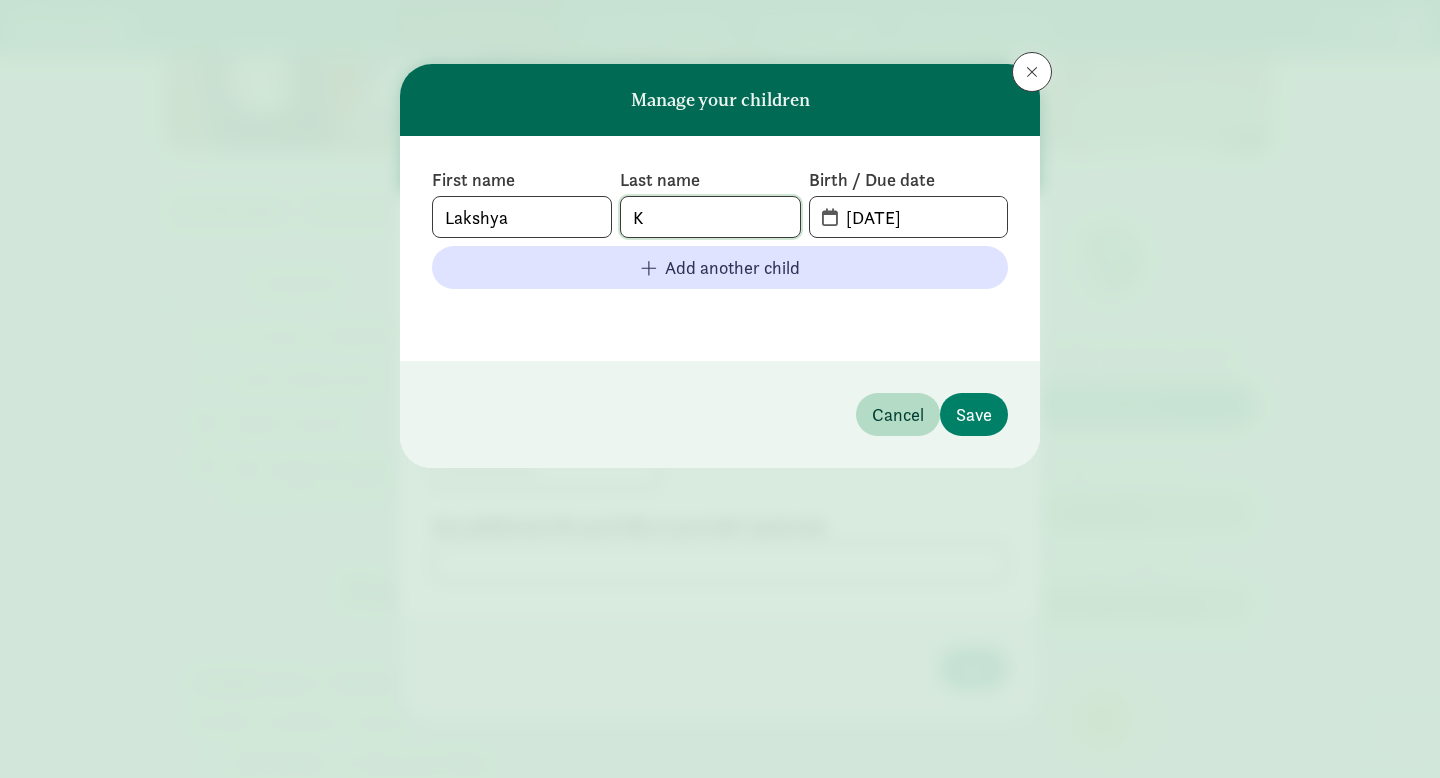 click on "K" 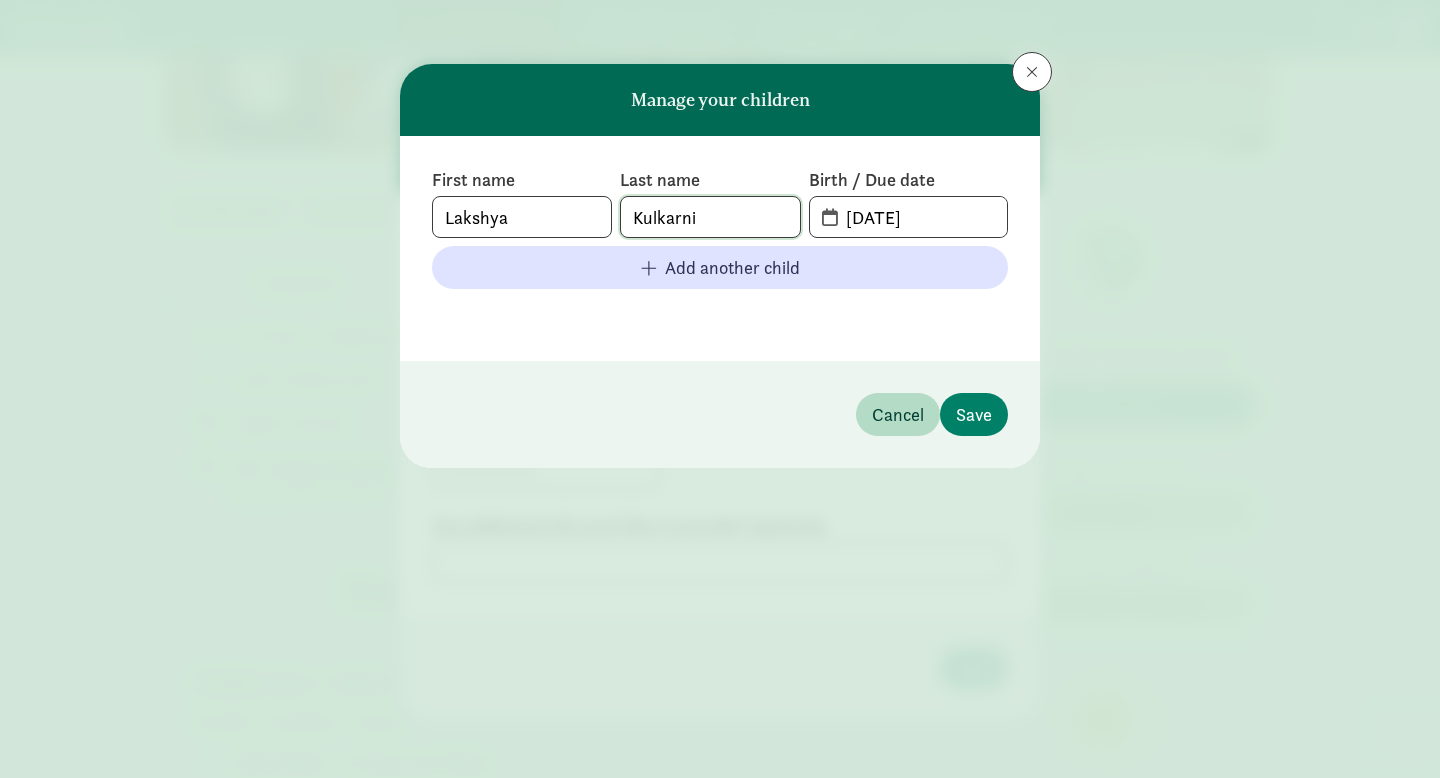 type on "Kulkarni" 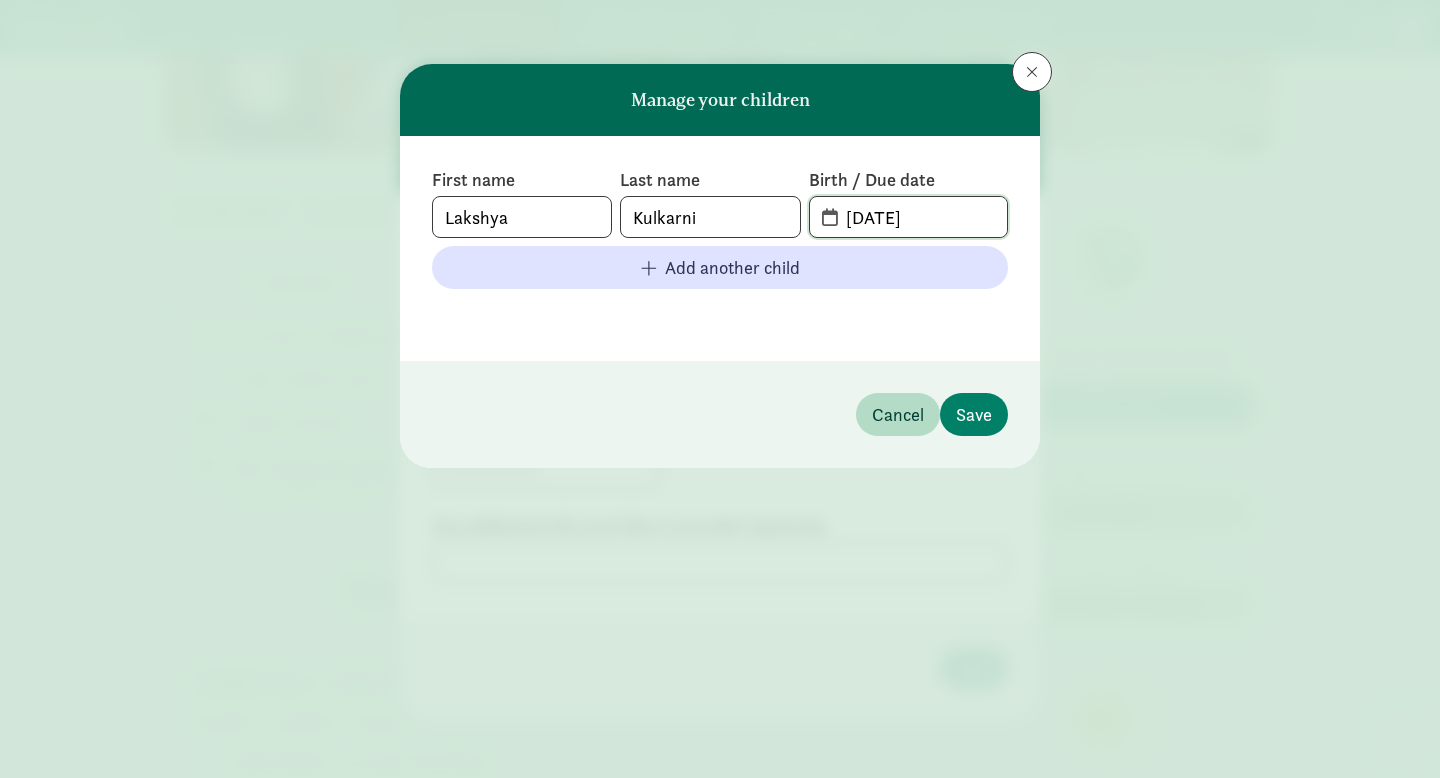 click on "[DATE]" 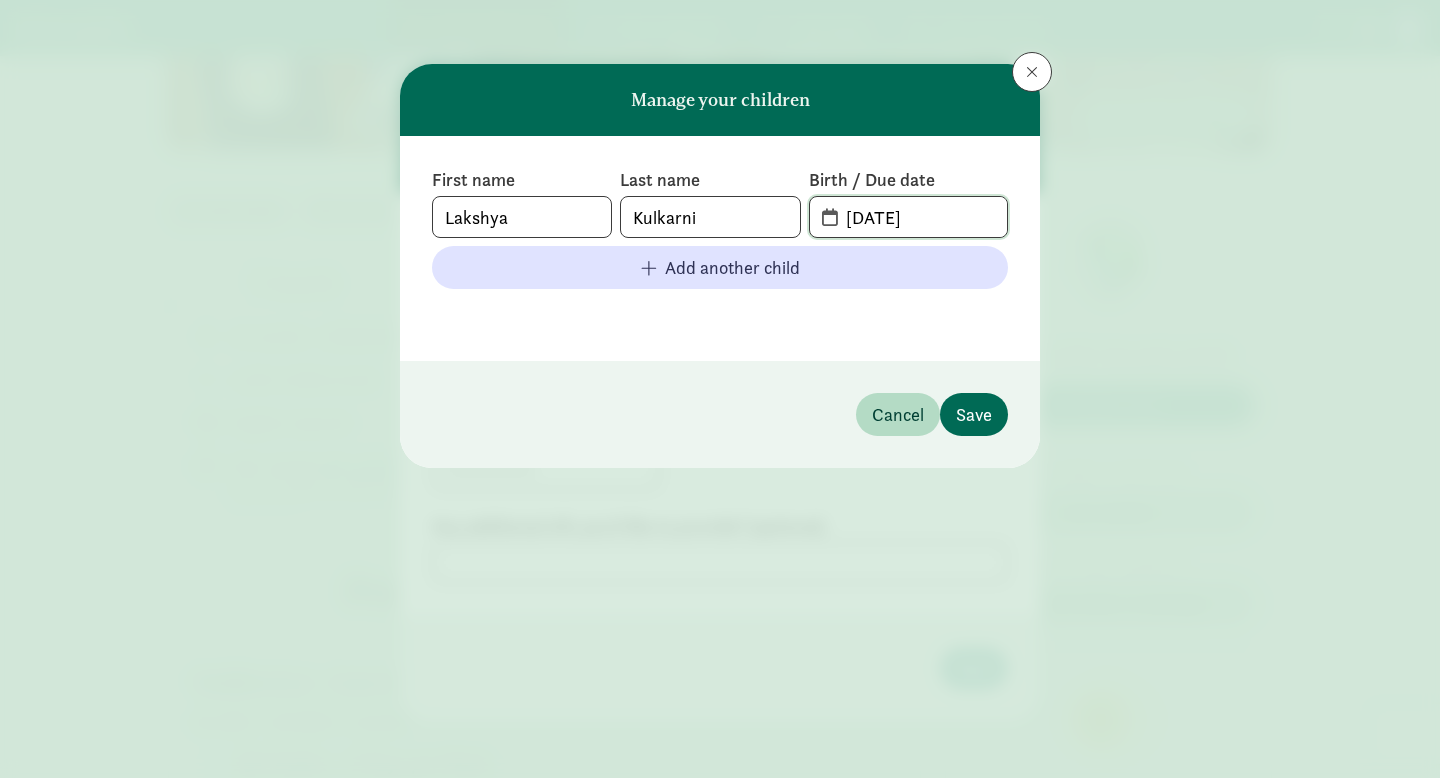 type on "[DATE]" 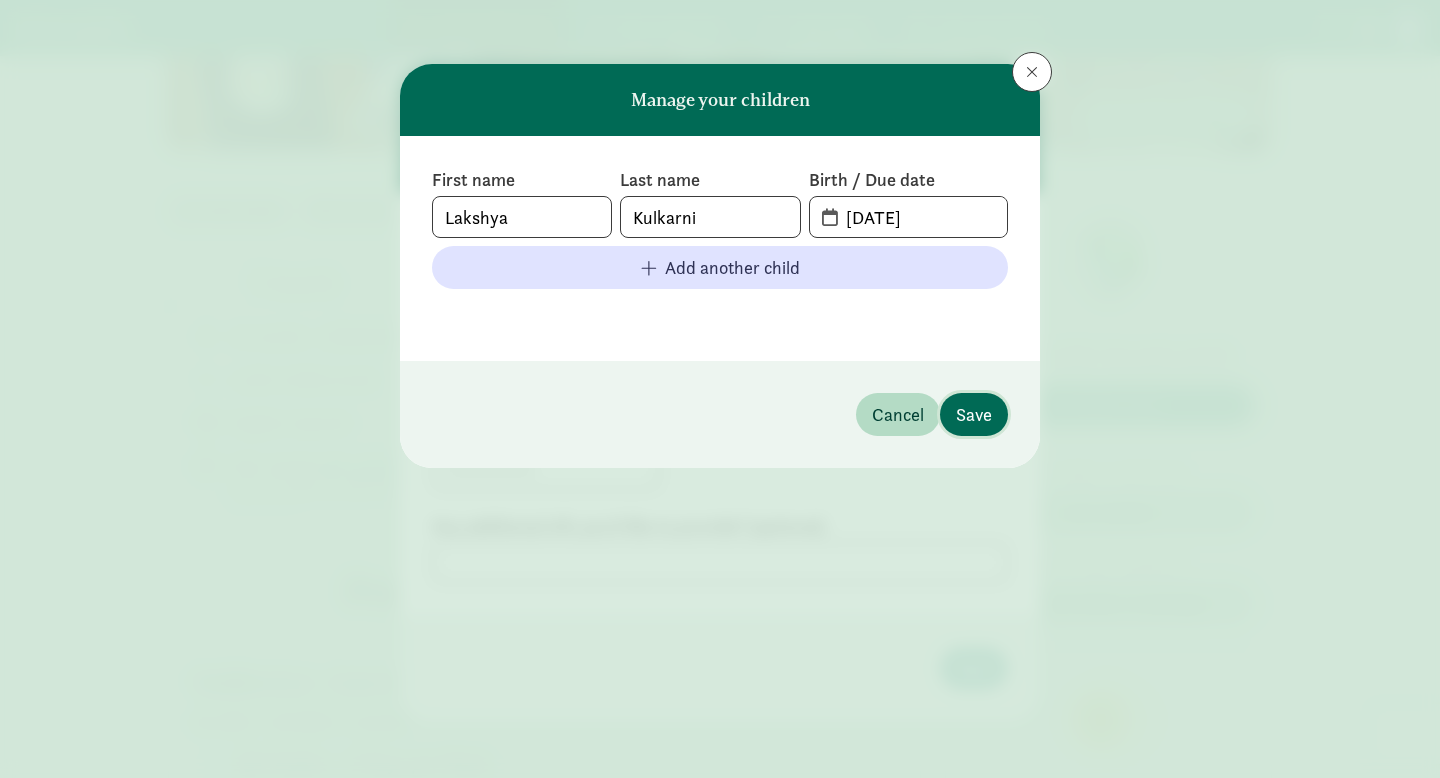 click on "Save" at bounding box center (974, 414) 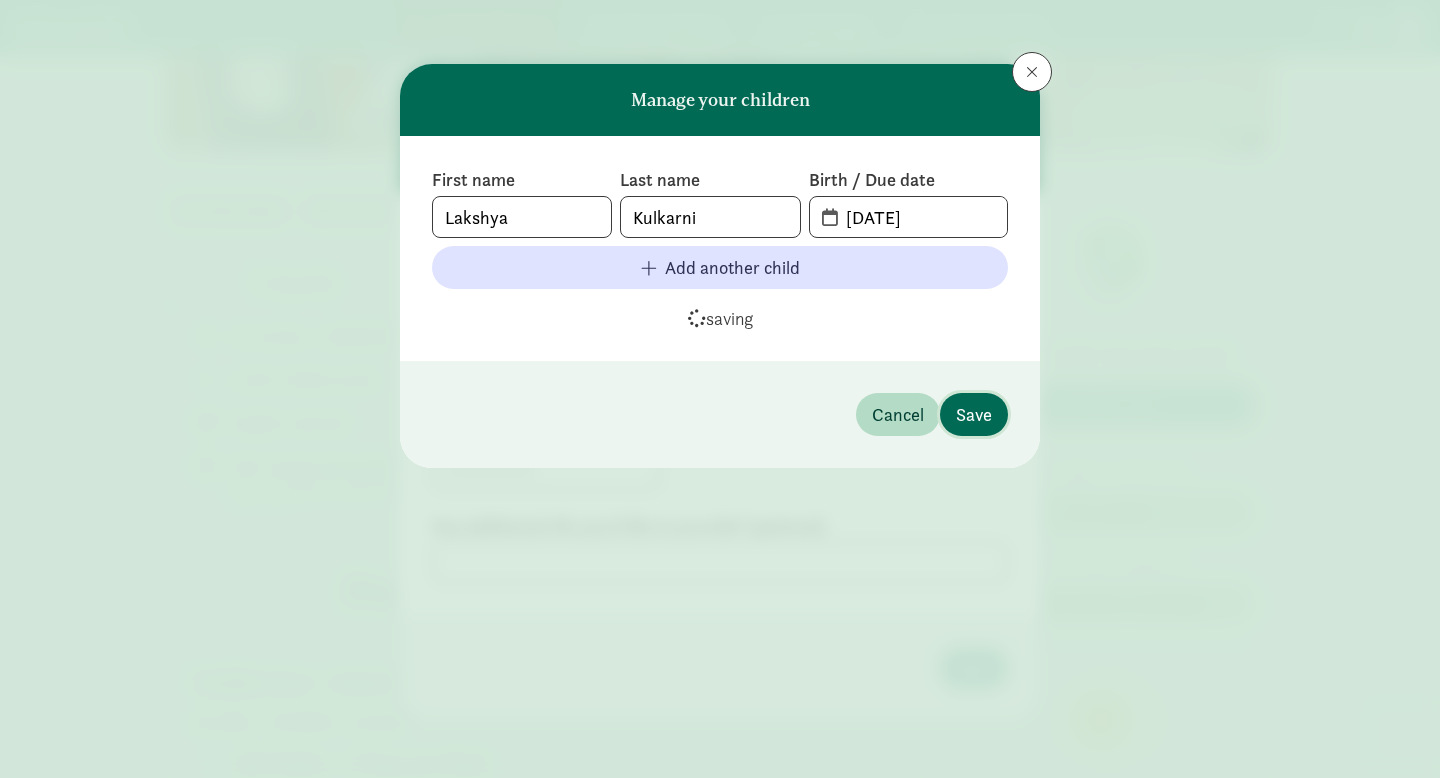 type 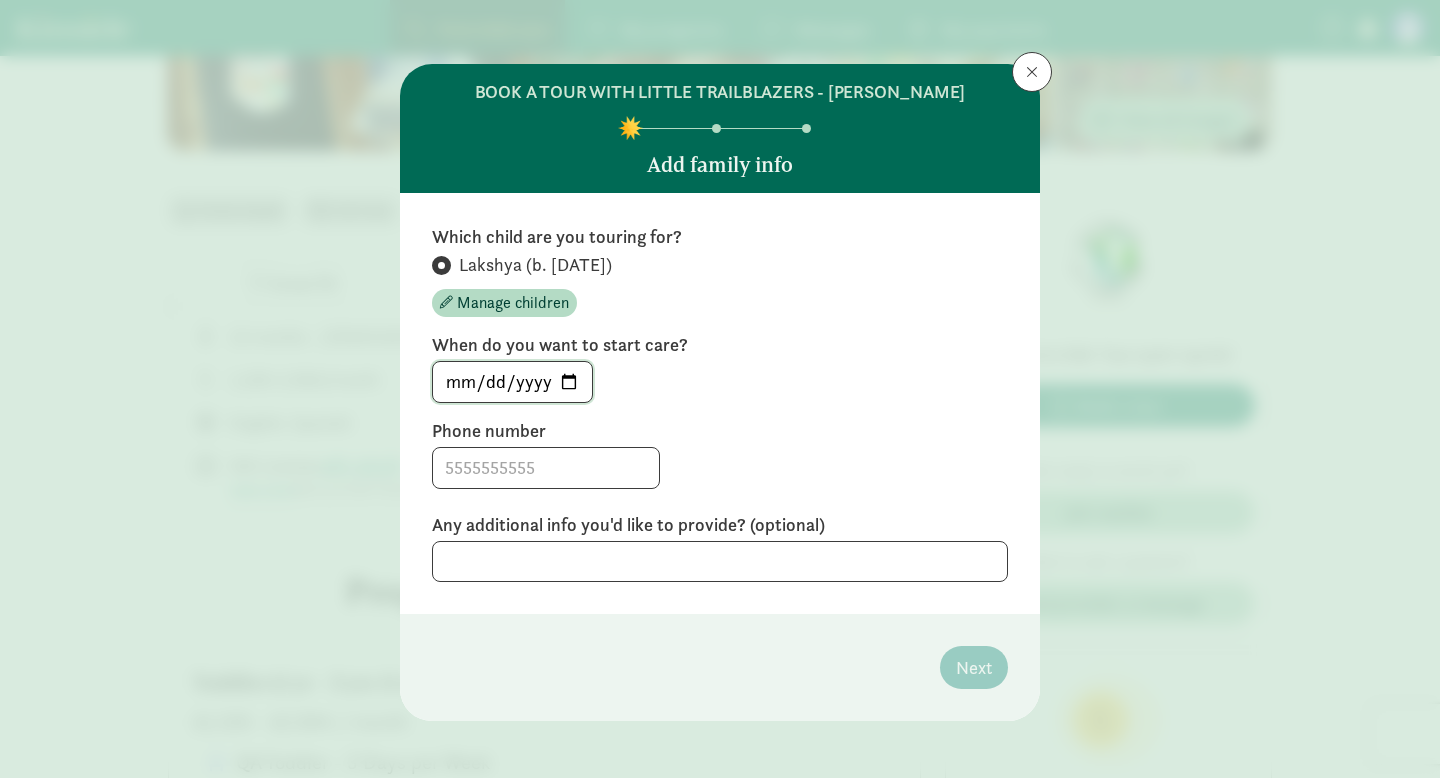 click on "[DATE]" 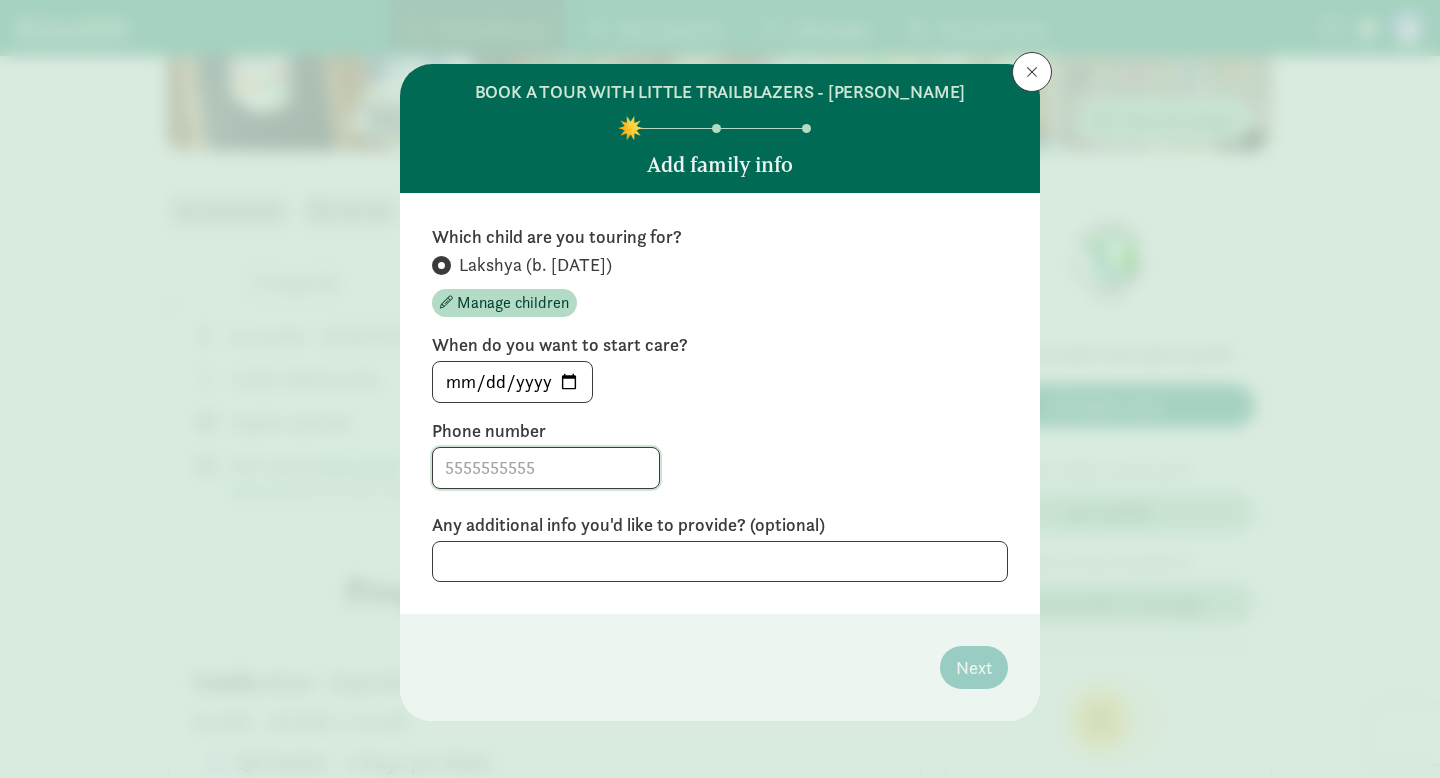 click 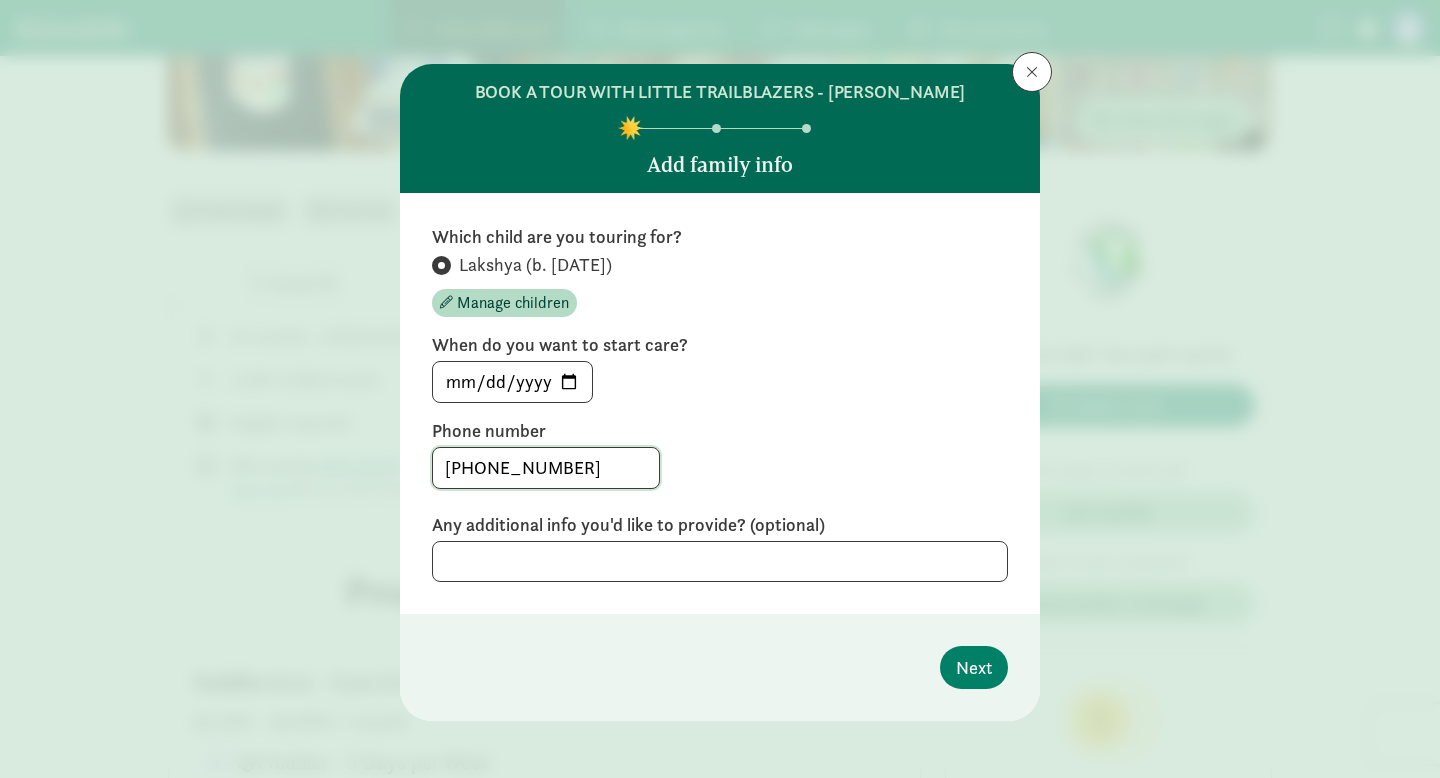 type on "[PHONE_NUMBER]" 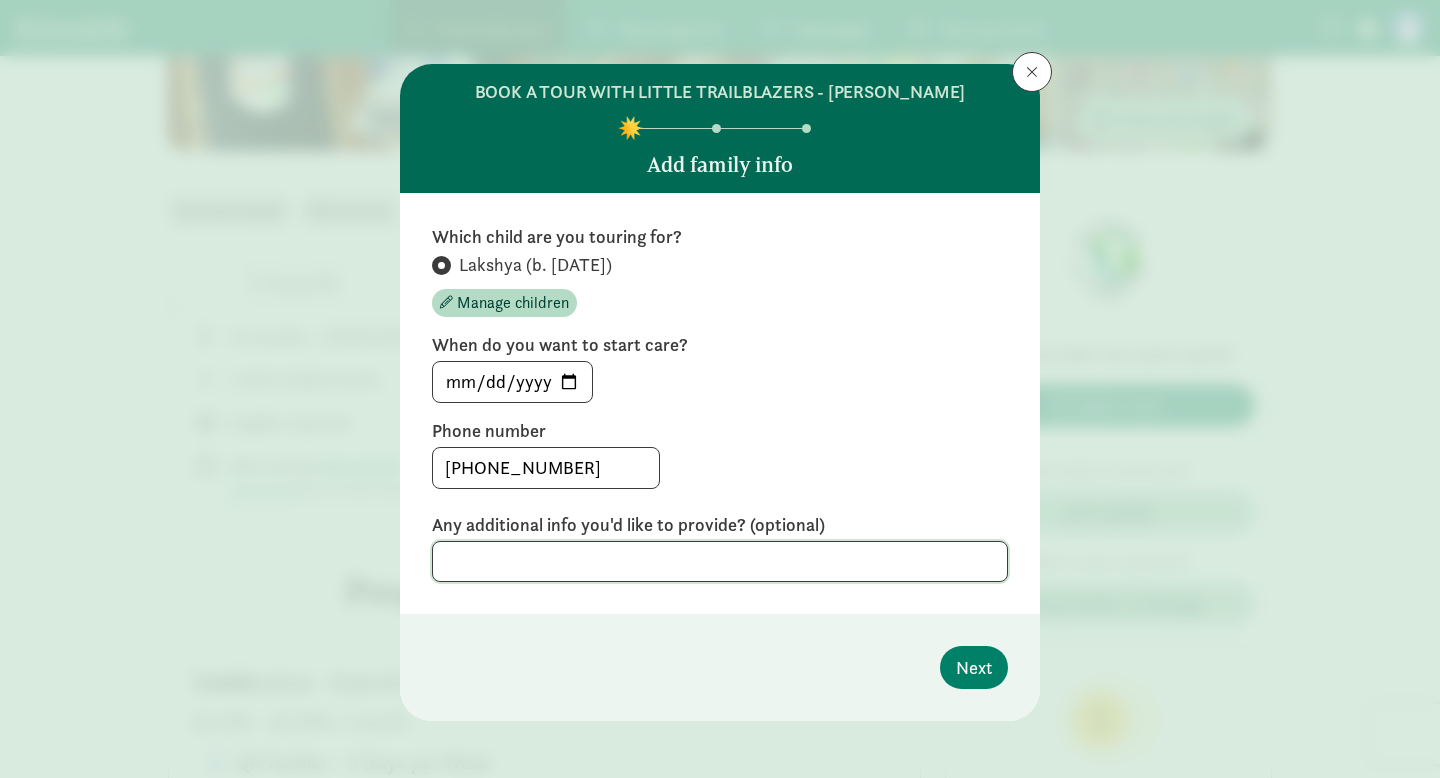 click at bounding box center [720, 561] 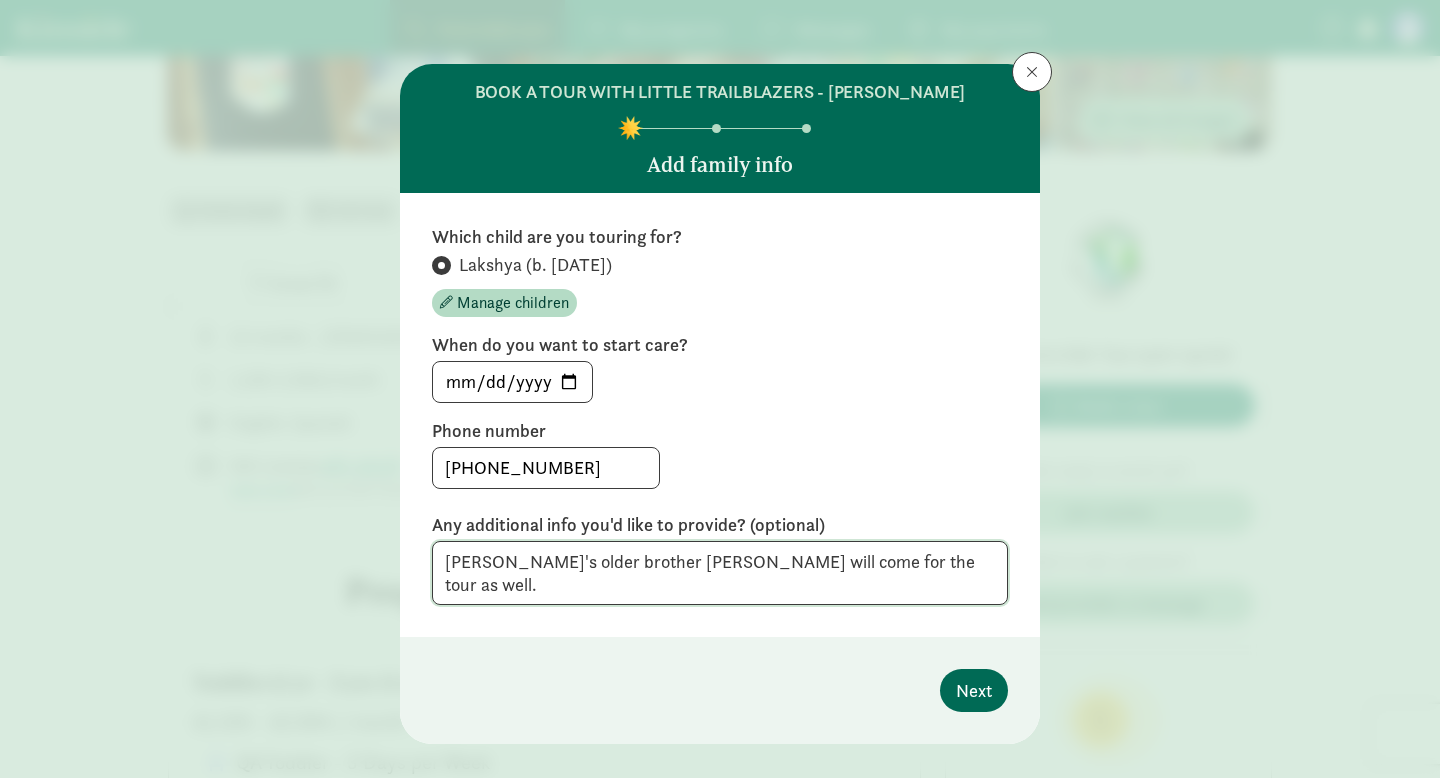 type on "[PERSON_NAME]'s older brother [PERSON_NAME] will come for the tour as well." 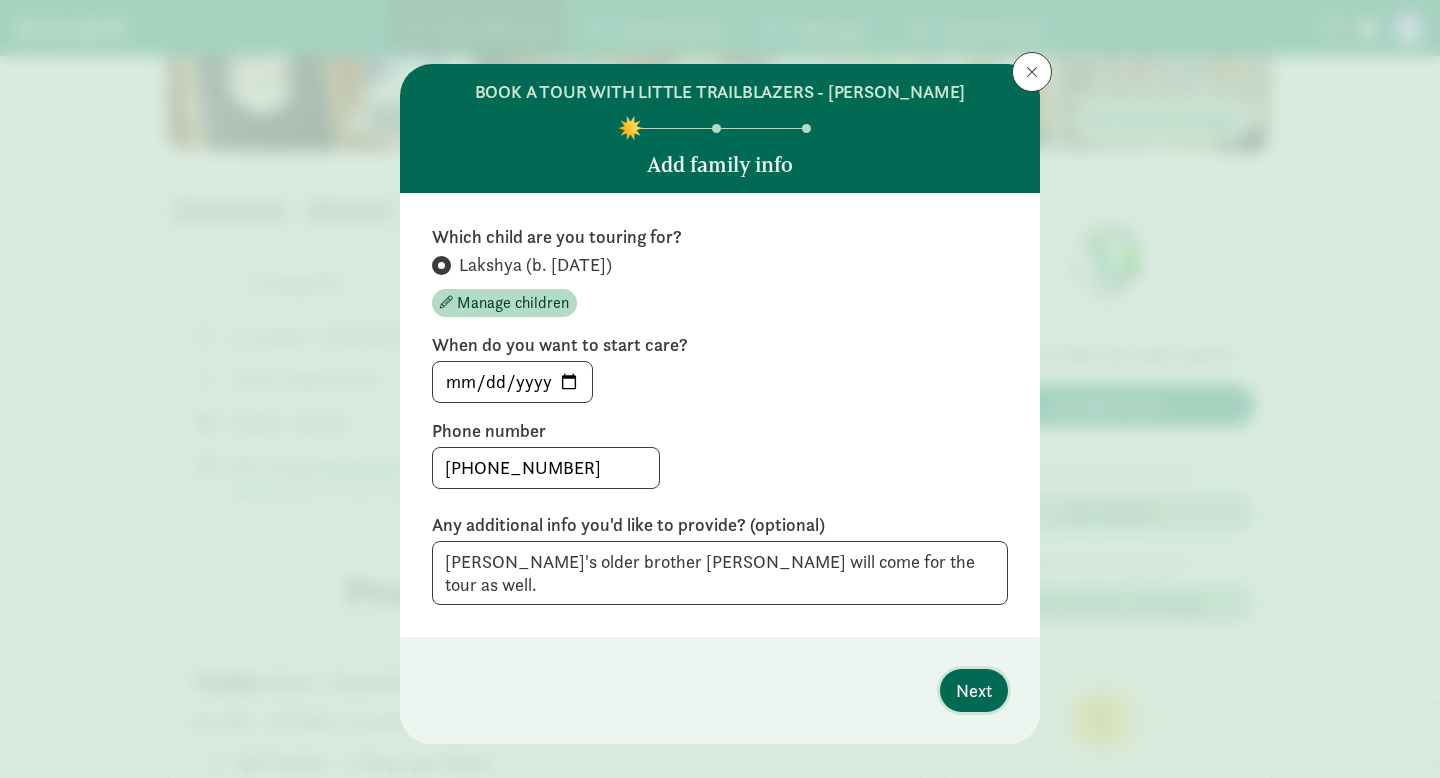 click on "Next" at bounding box center [974, 690] 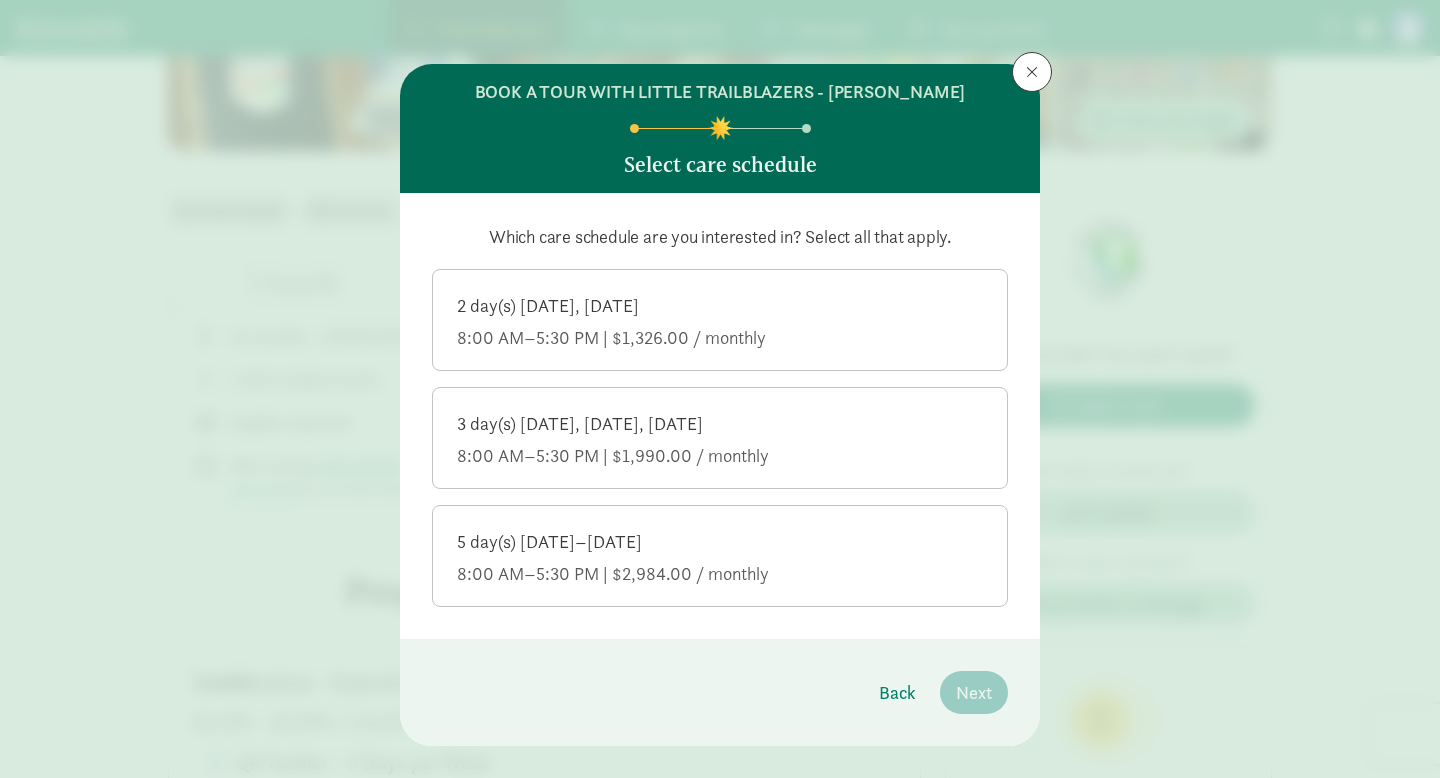 scroll, scrollTop: 32, scrollLeft: 0, axis: vertical 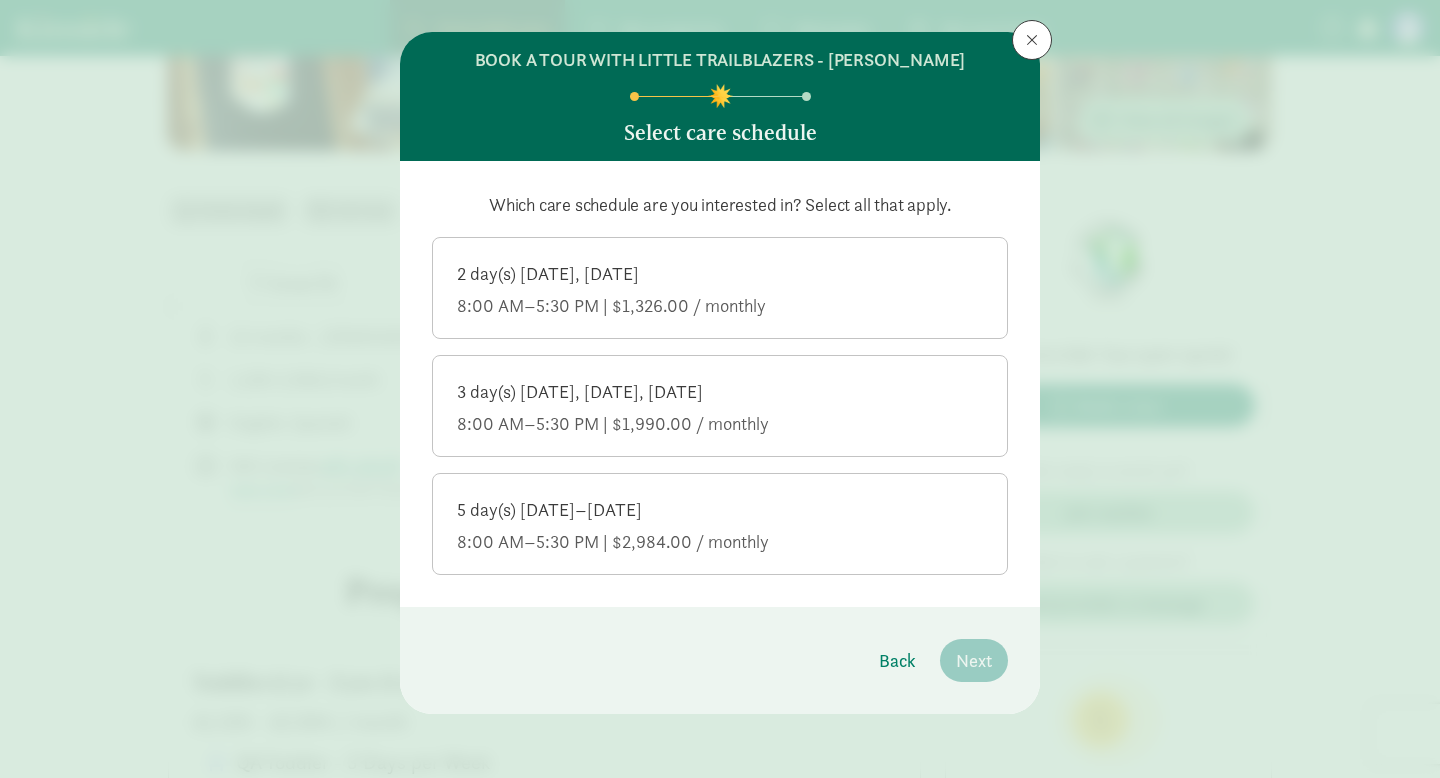 click on "3 day(s) [DATE], [DATE], [DATE] 8:00 AM–5:30 PM | $1,990.00 / monthly" at bounding box center [720, 408] 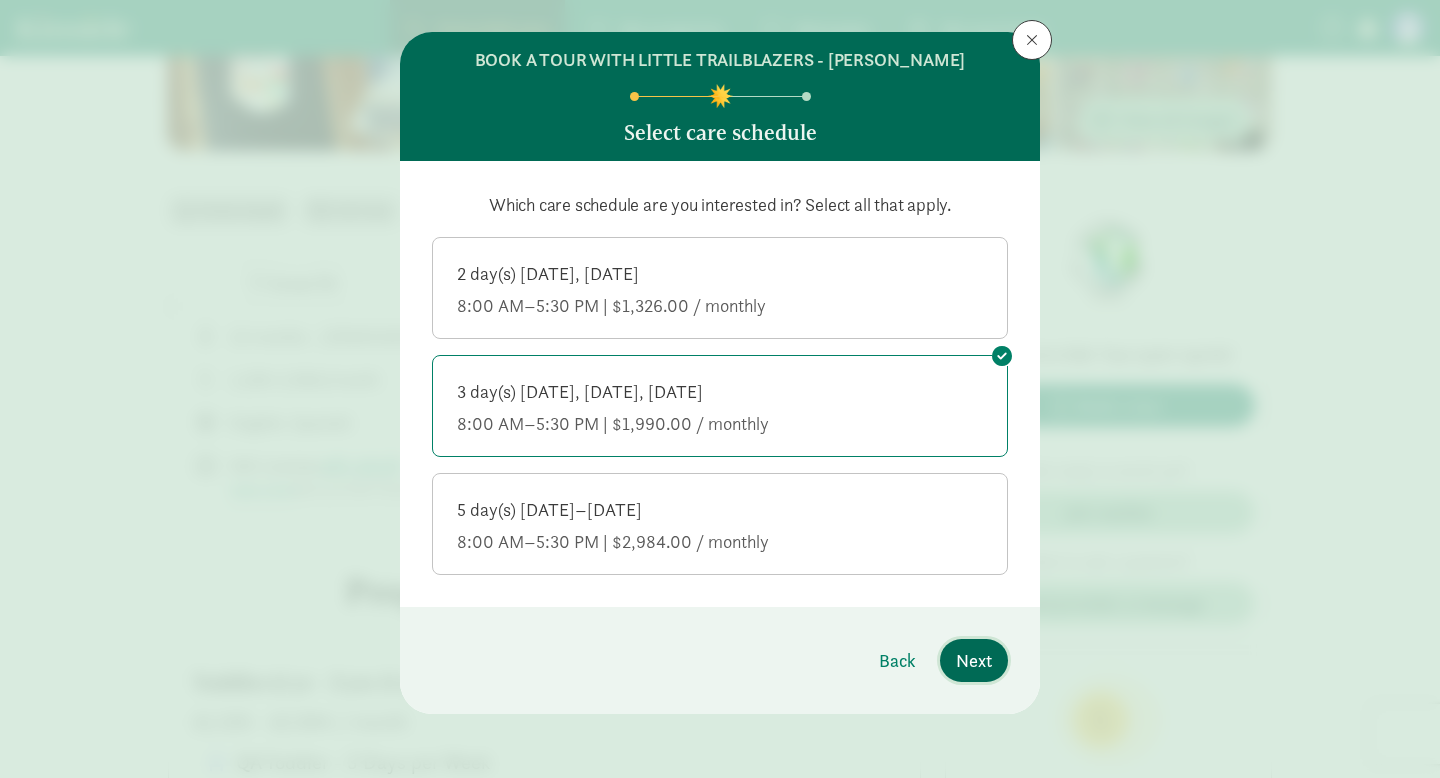 click on "Next" at bounding box center [974, 660] 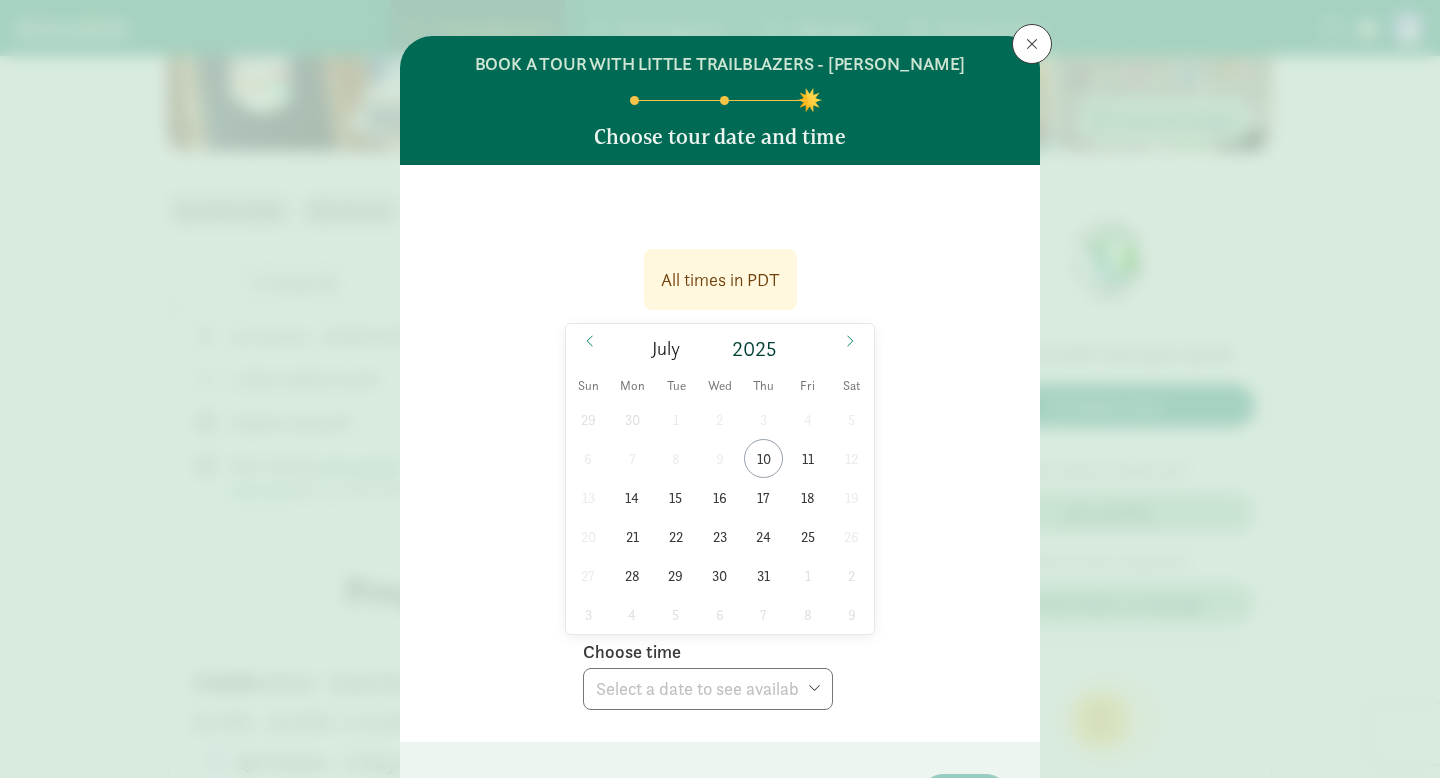 scroll, scrollTop: 54, scrollLeft: 0, axis: vertical 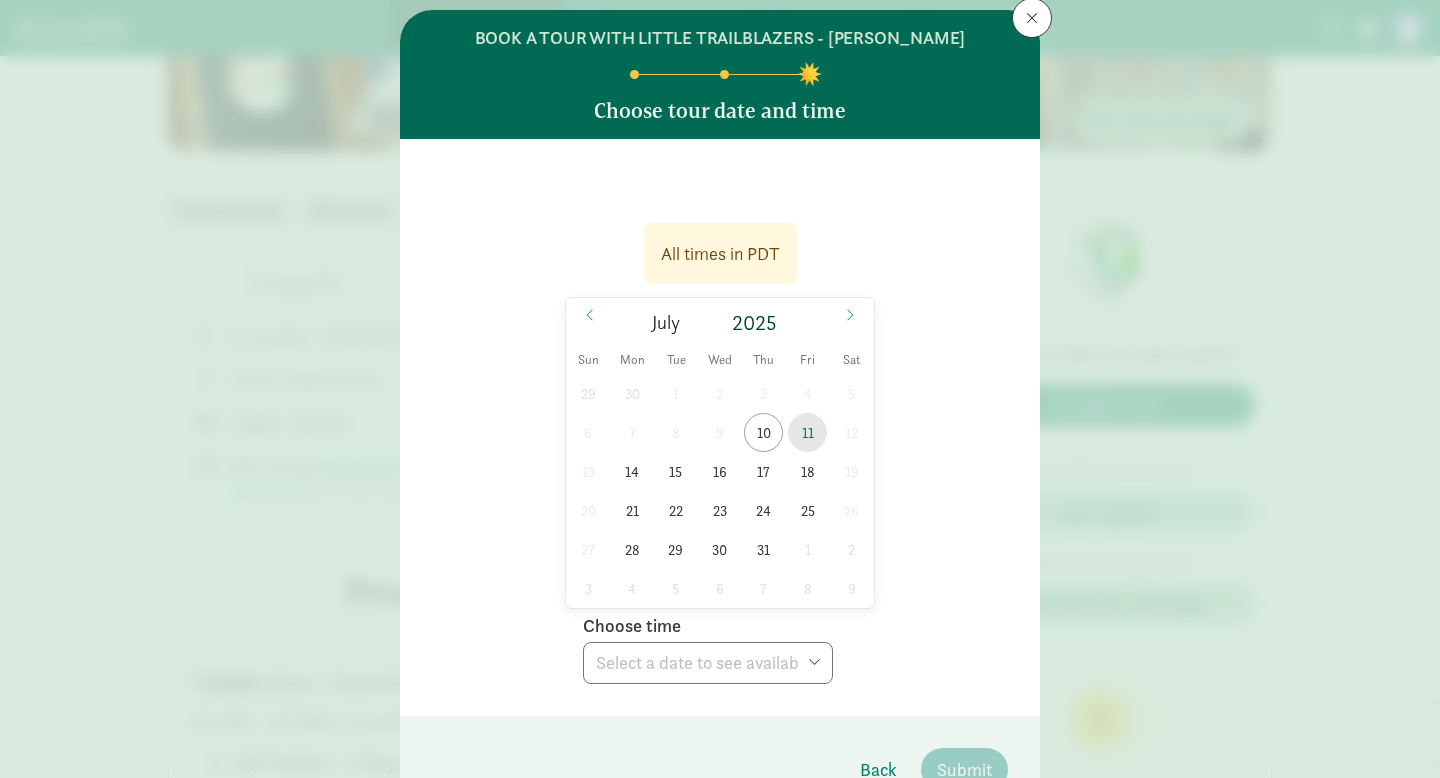 click on "11" at bounding box center (807, 432) 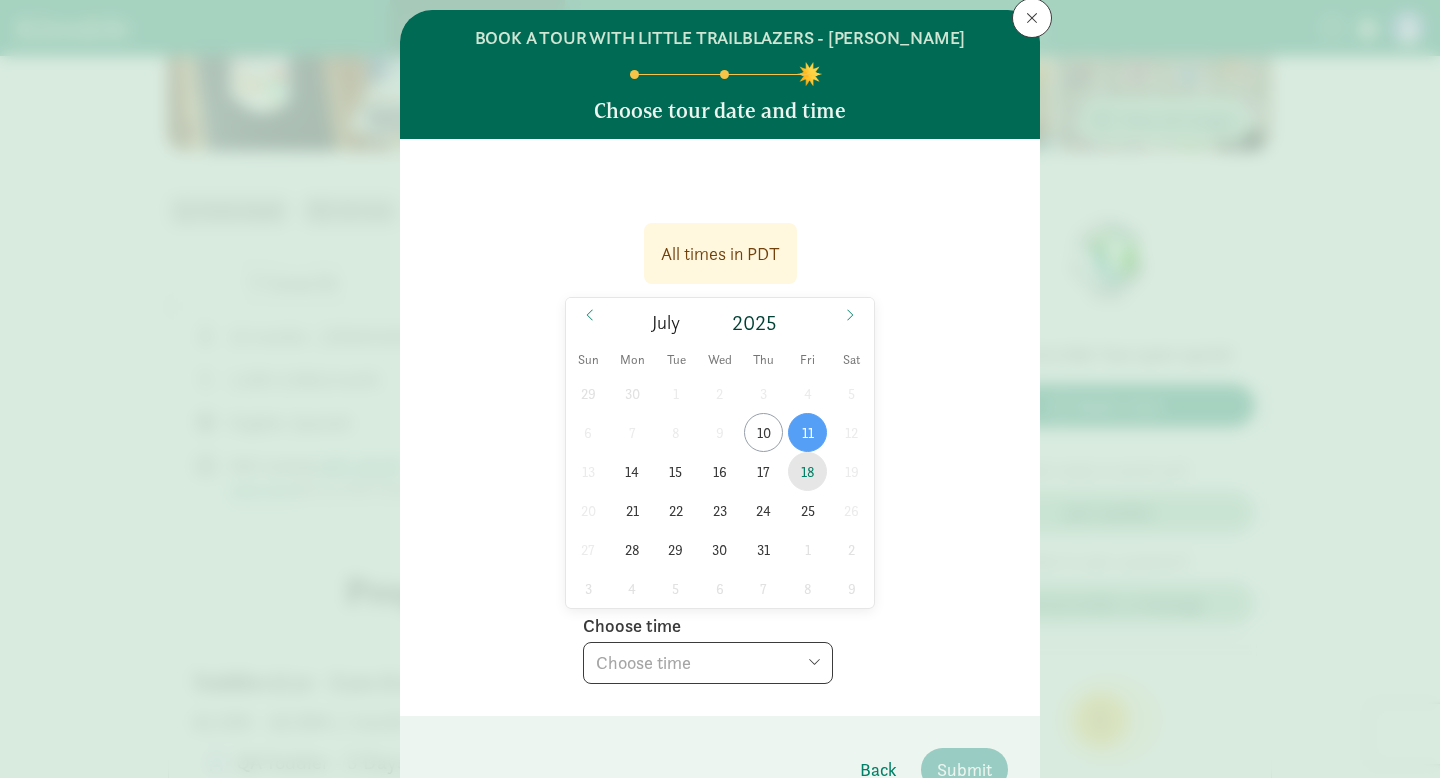 click on "18" at bounding box center [807, 471] 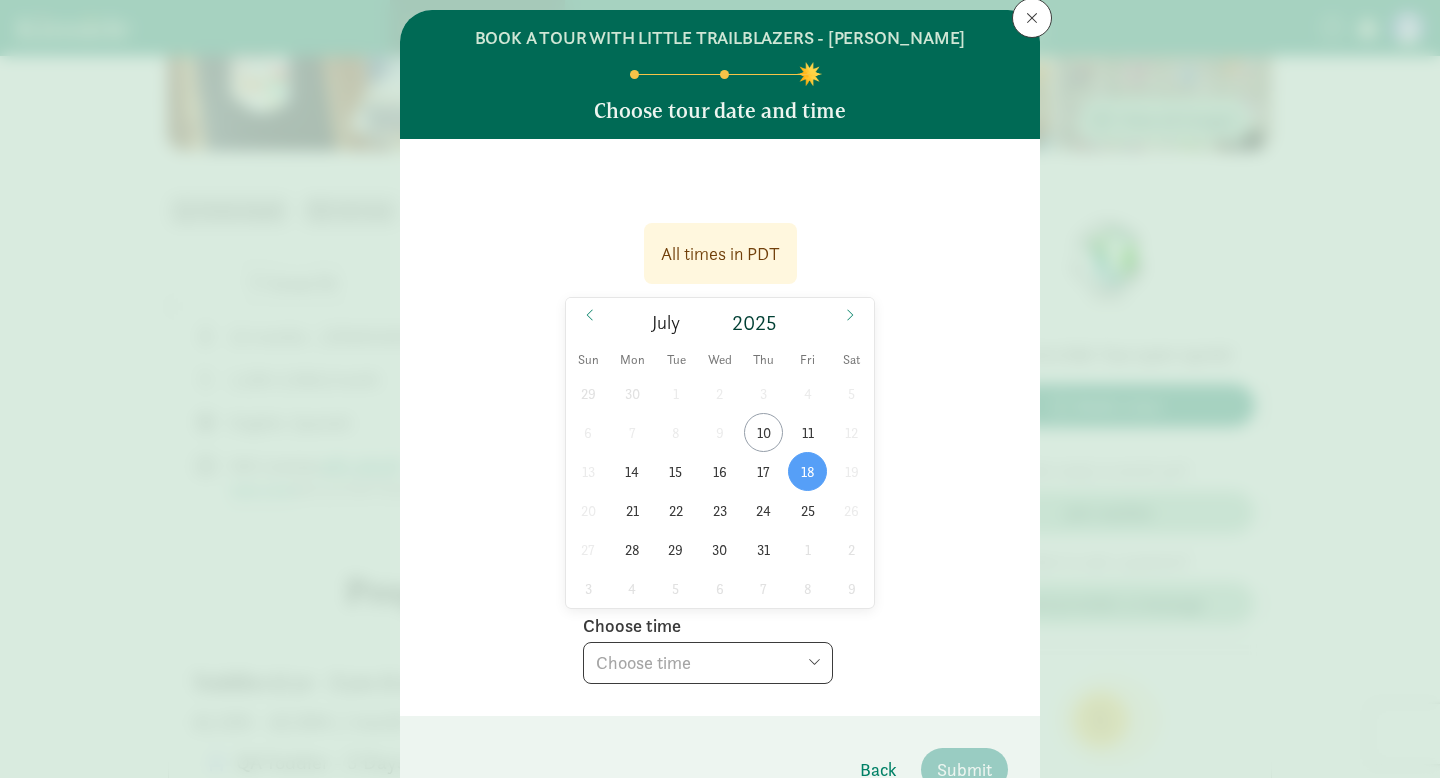 click on "Choose time   09:00 AM  10:00 AM  04:00 PM" at bounding box center [708, 663] 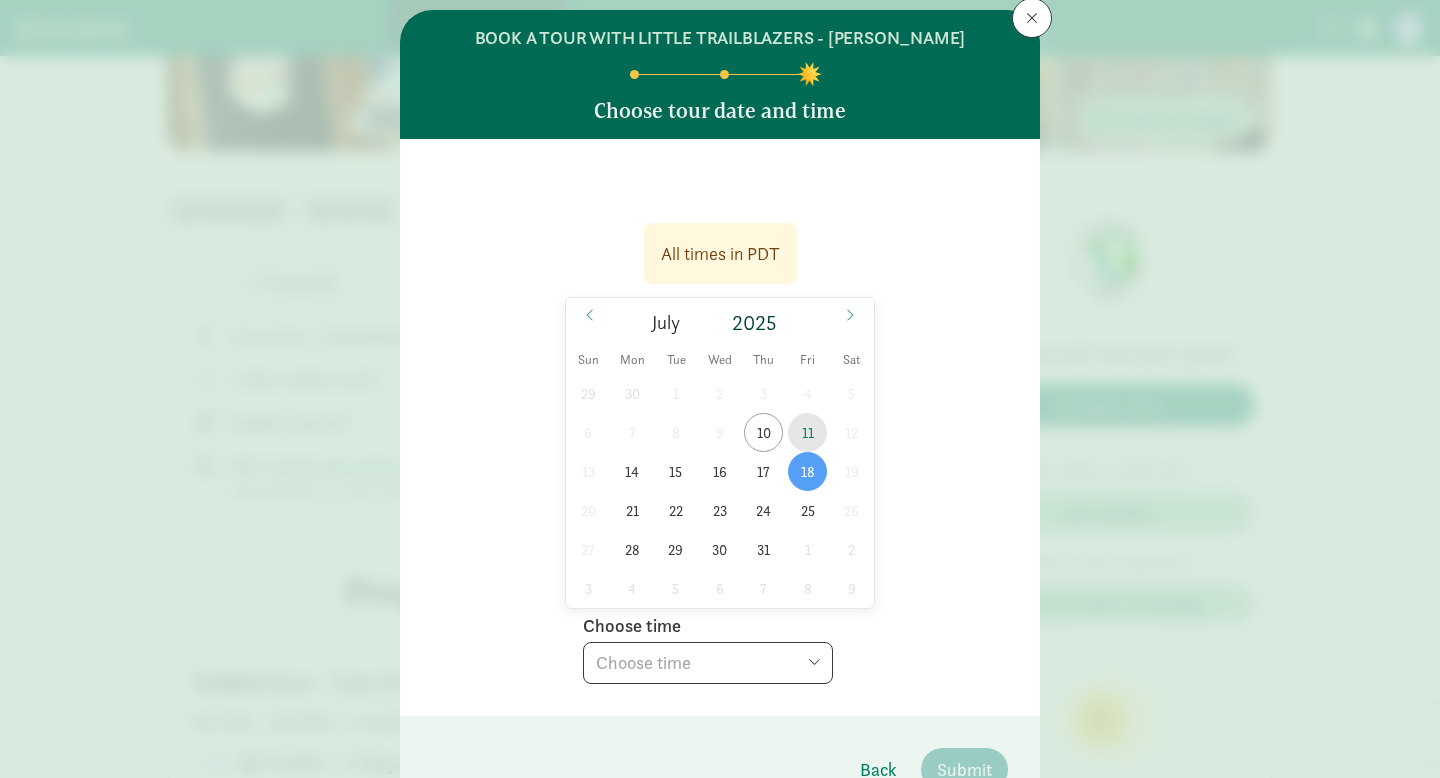click on "11" at bounding box center (807, 432) 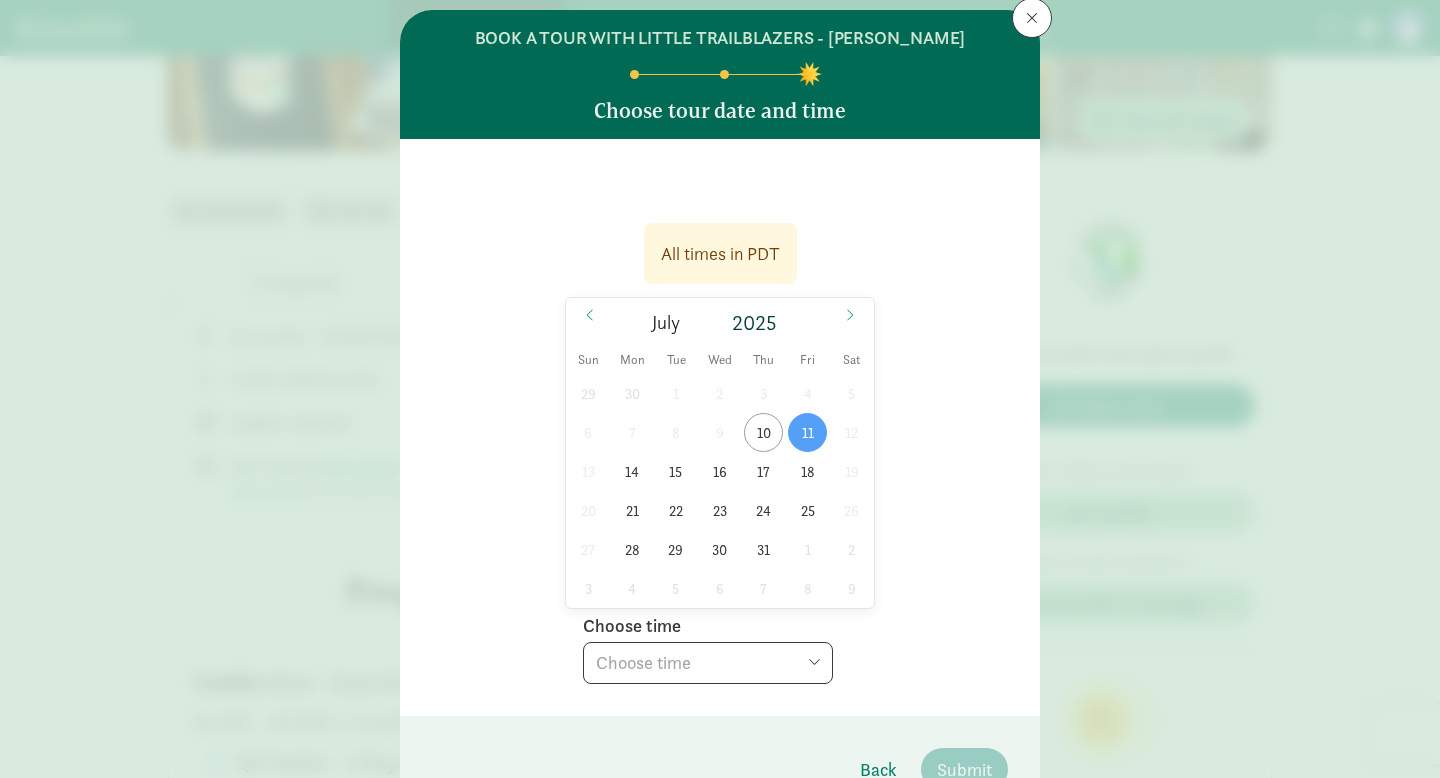 click on "Choose time   10:00 AM" at bounding box center (708, 663) 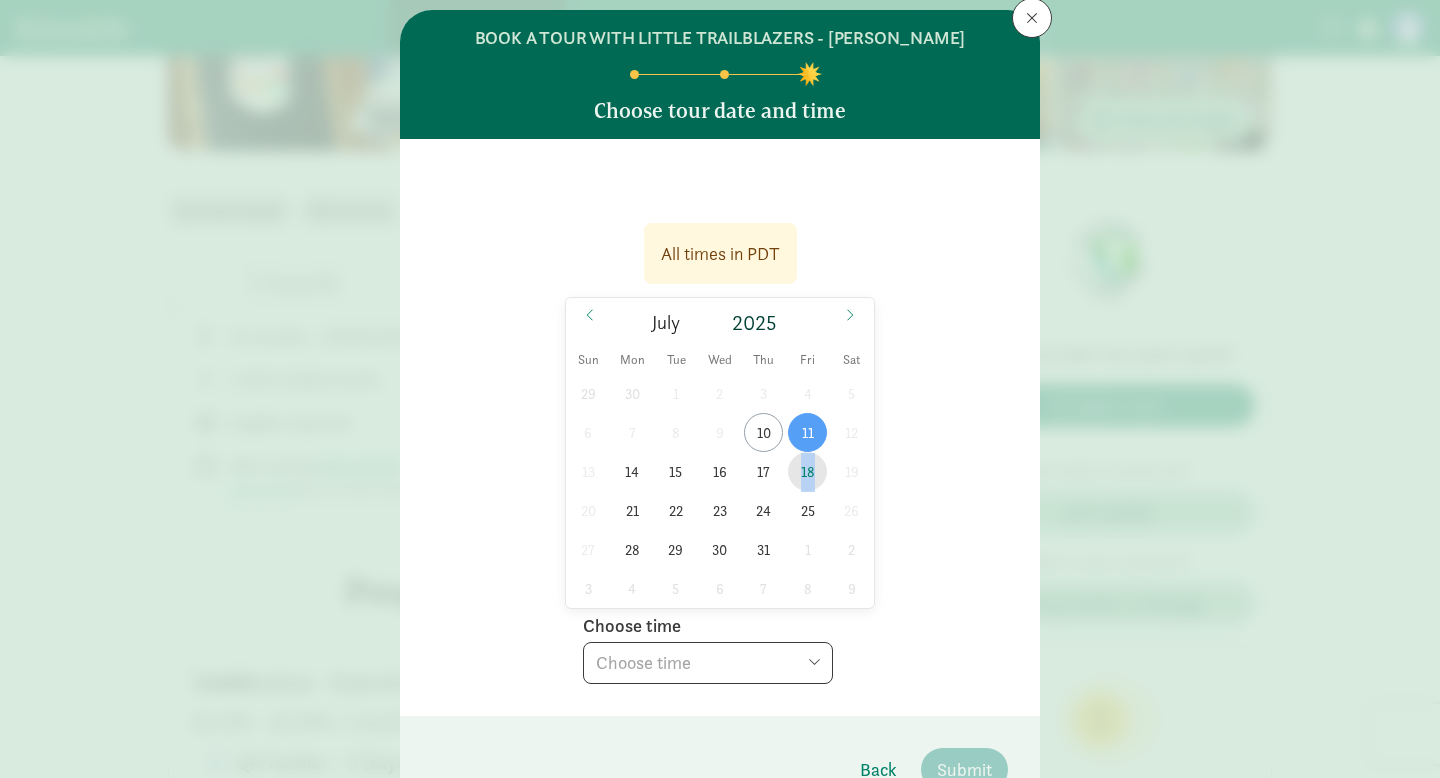 click on "18" at bounding box center [807, 471] 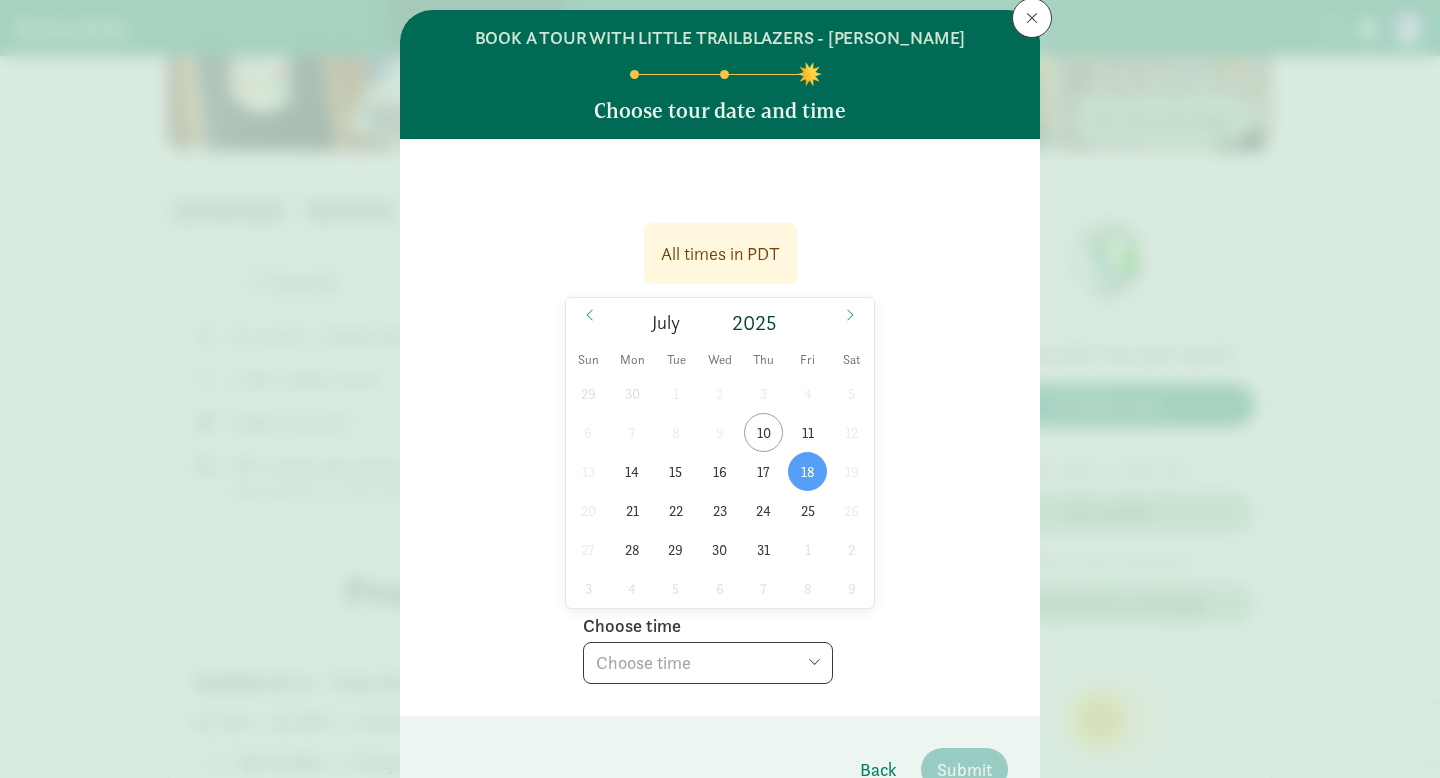 click on "Choose time   09:00 AM  10:00 AM  04:00 PM" at bounding box center (708, 663) 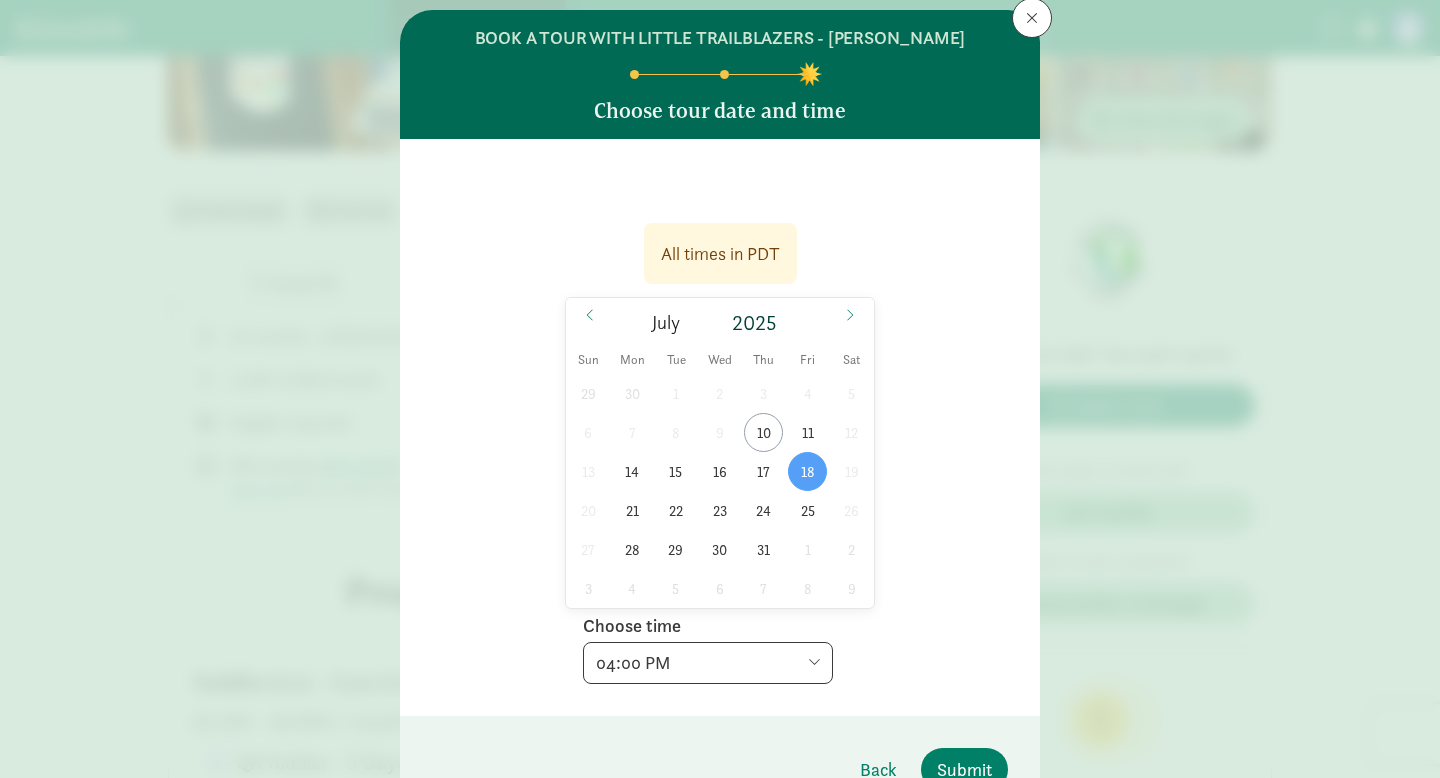 scroll, scrollTop: 163, scrollLeft: 0, axis: vertical 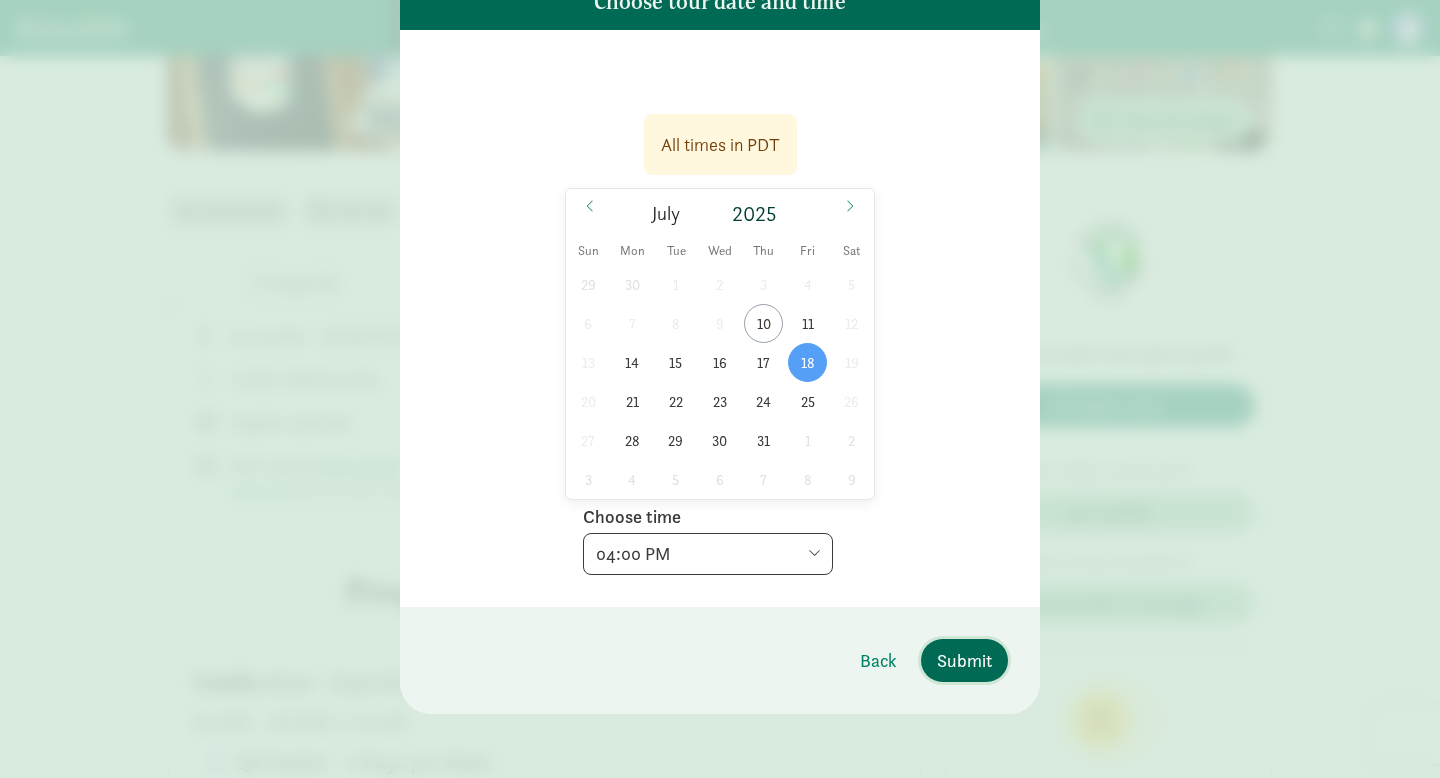 click on "Submit" at bounding box center [964, 660] 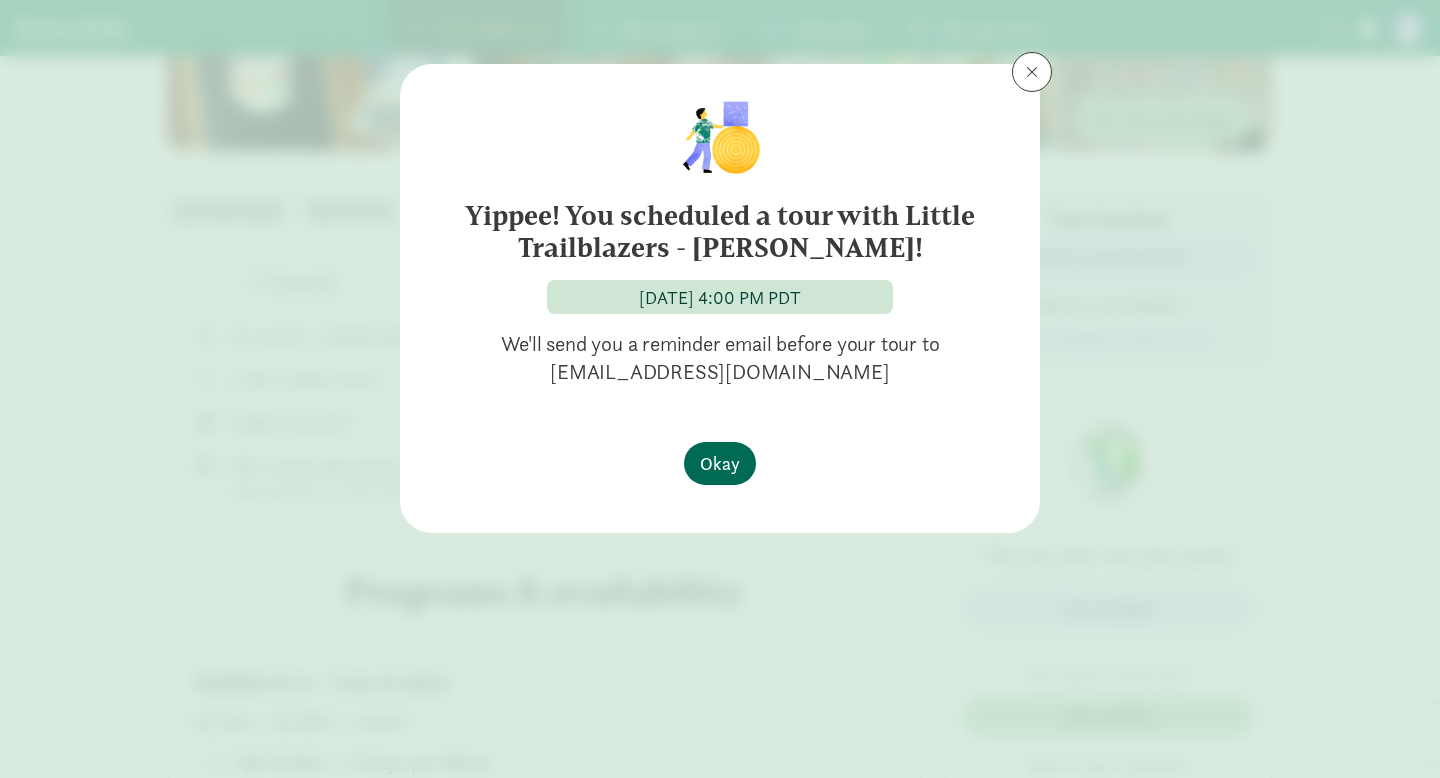 scroll, scrollTop: 0, scrollLeft: 0, axis: both 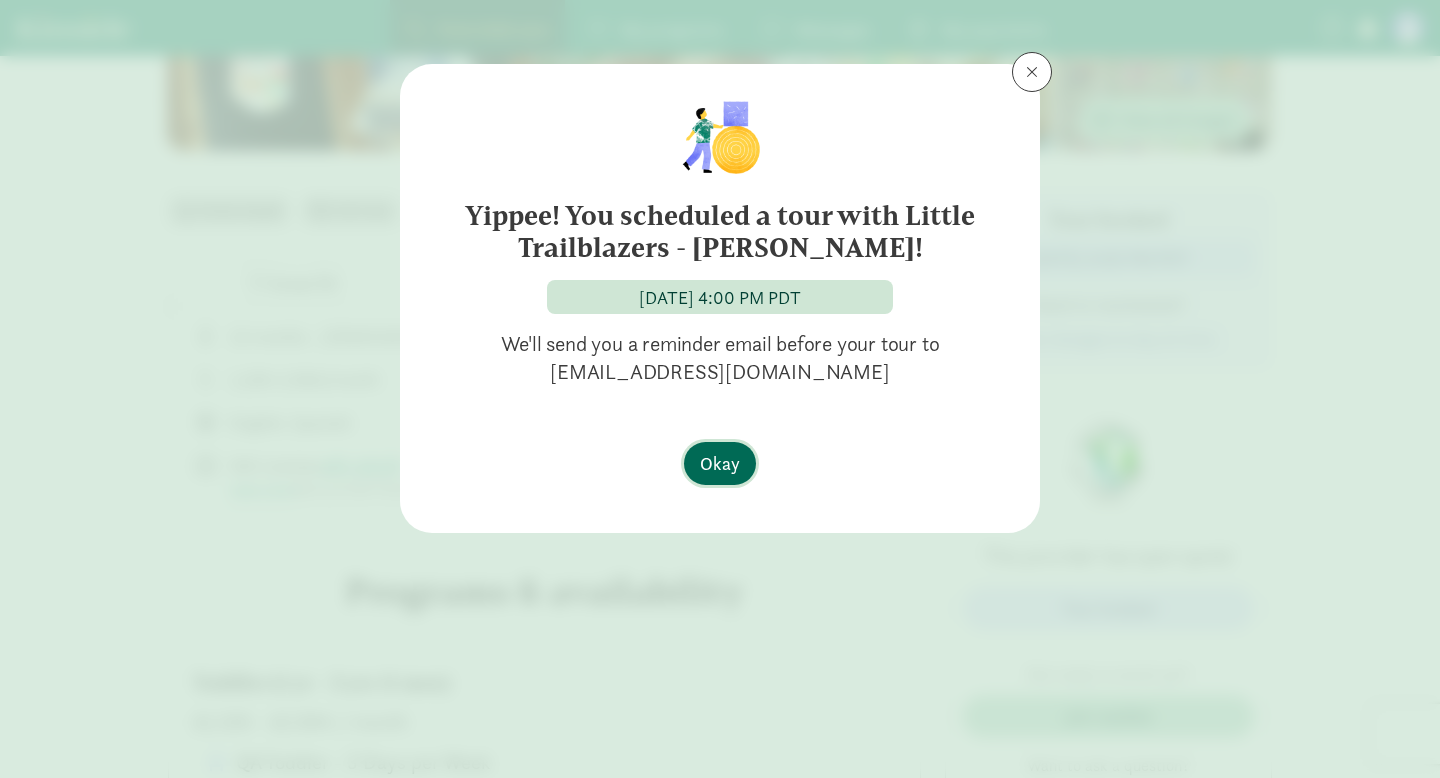 click on "Okay" at bounding box center (720, 463) 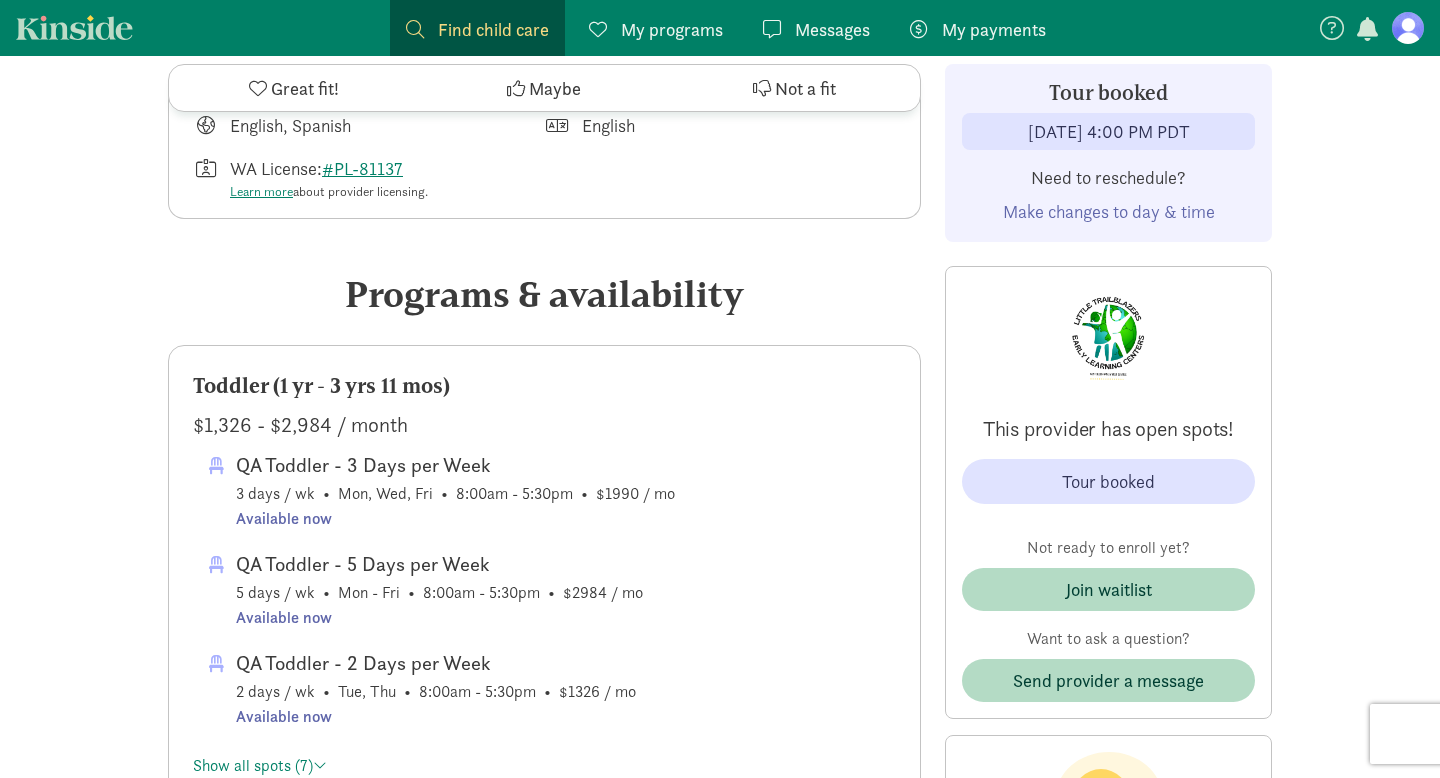scroll, scrollTop: 690, scrollLeft: 0, axis: vertical 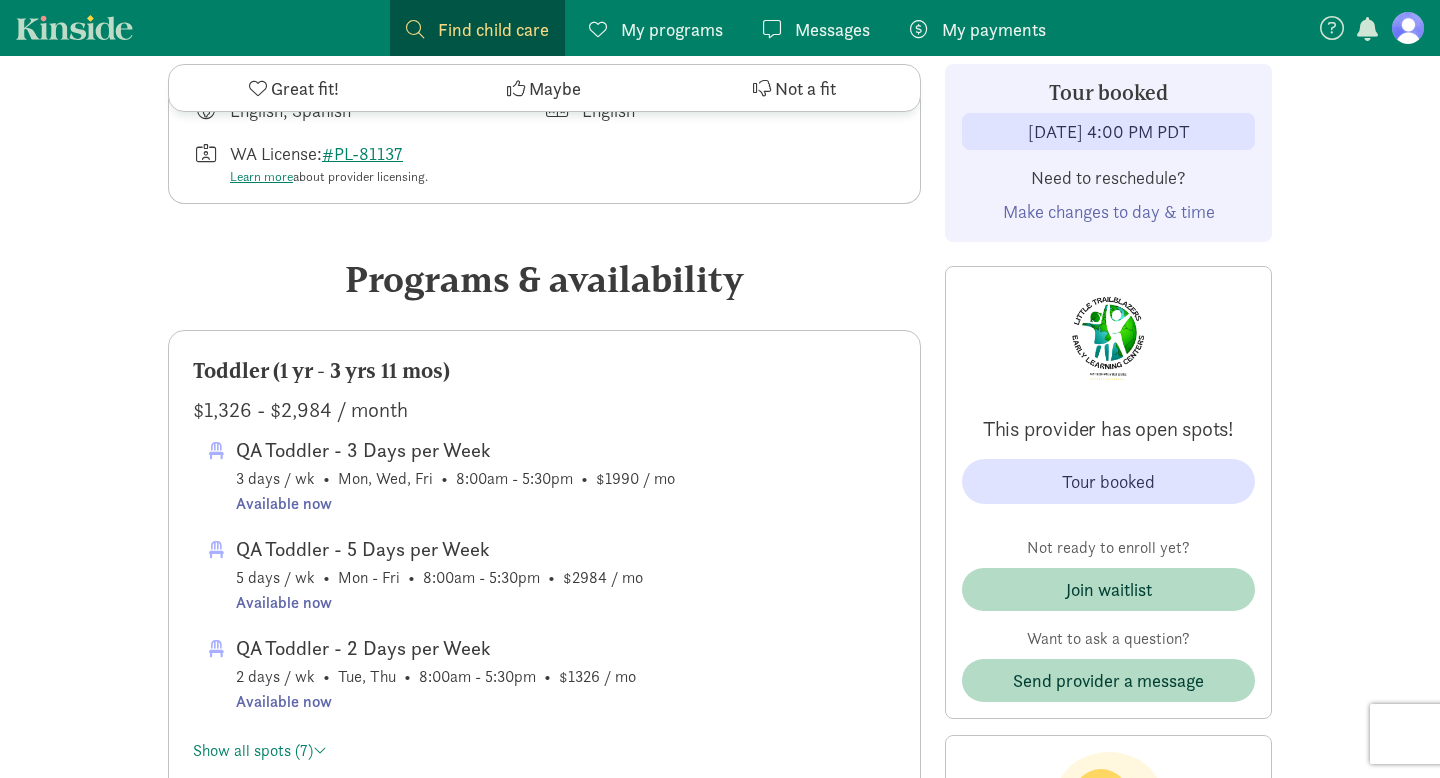 click on "Tour booked" at bounding box center (1108, 481) 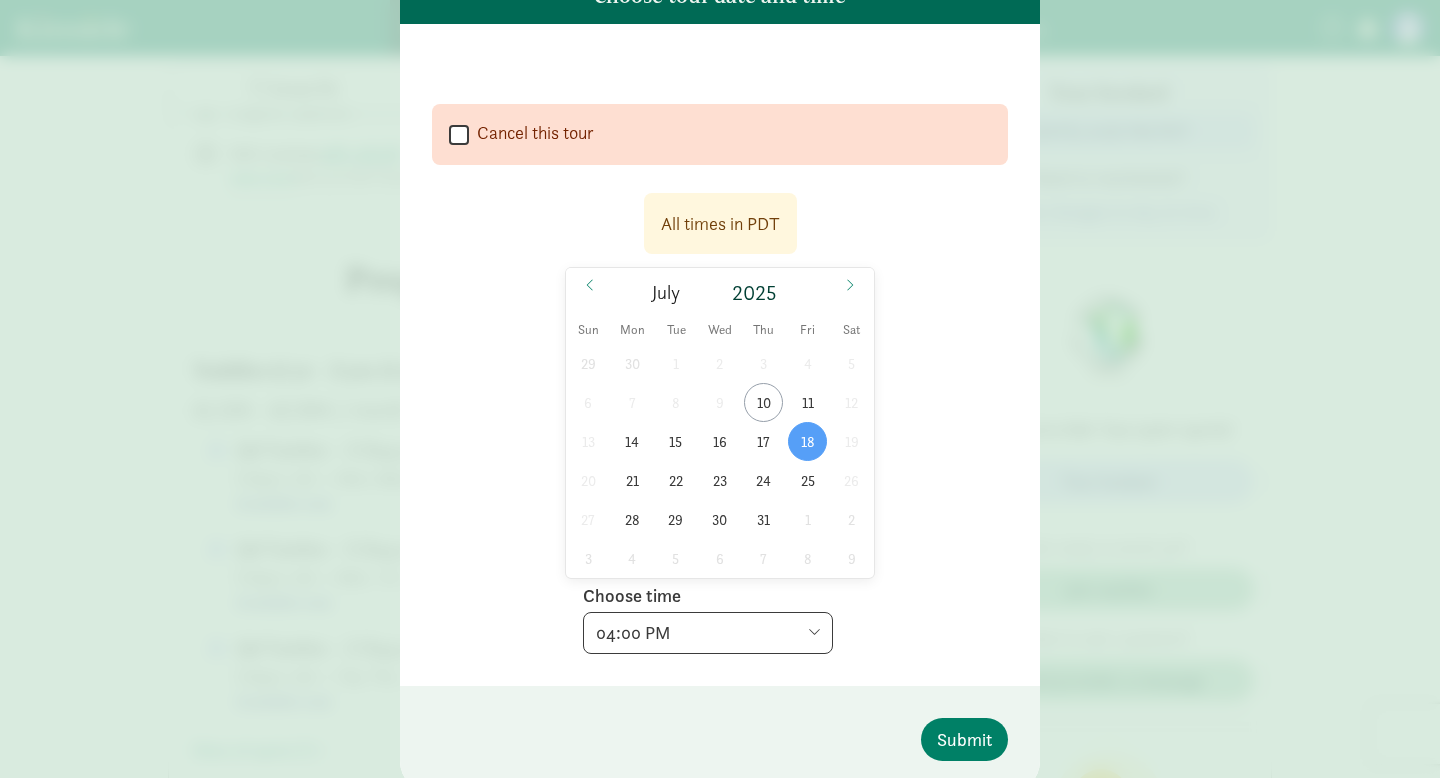 scroll, scrollTop: 248, scrollLeft: 0, axis: vertical 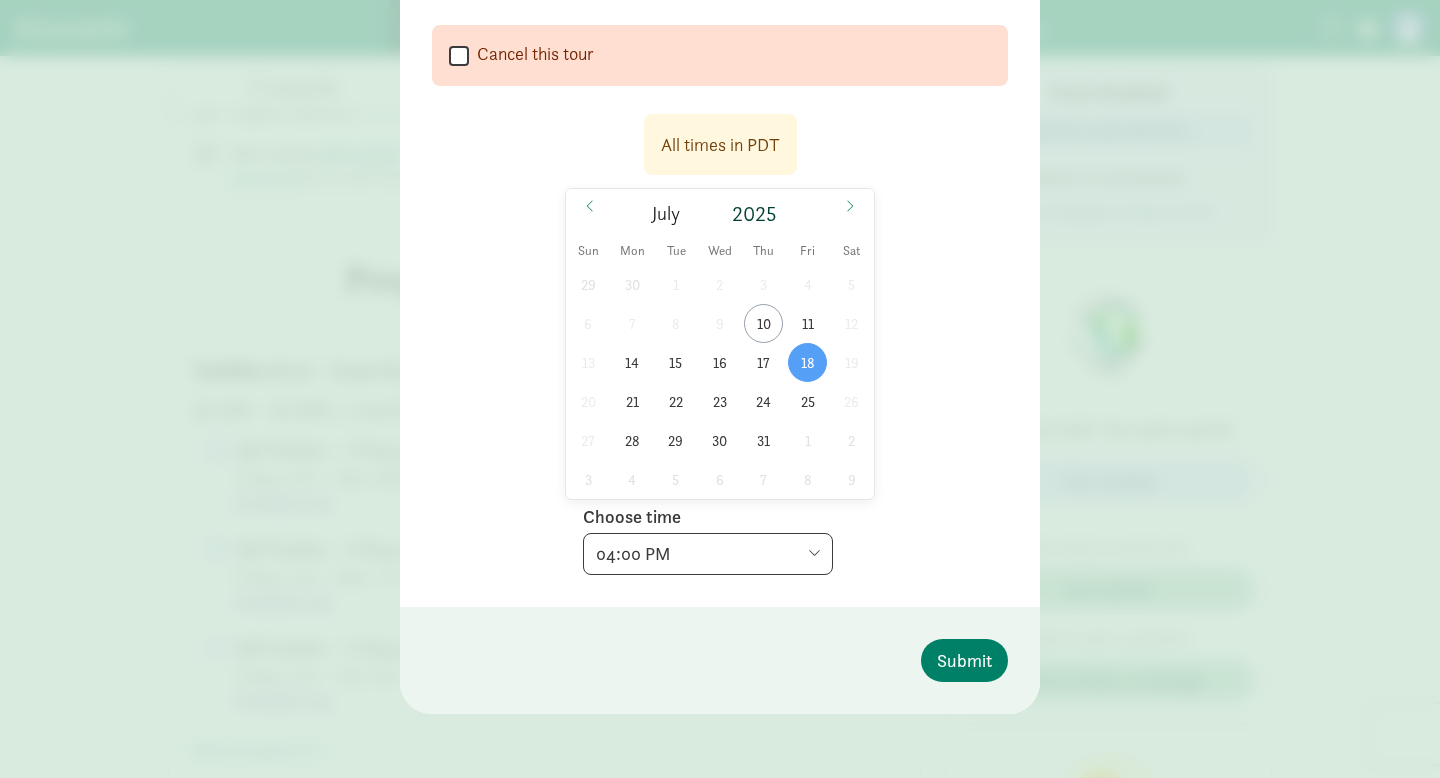 click on "Cancel this tour" at bounding box center [459, 55] 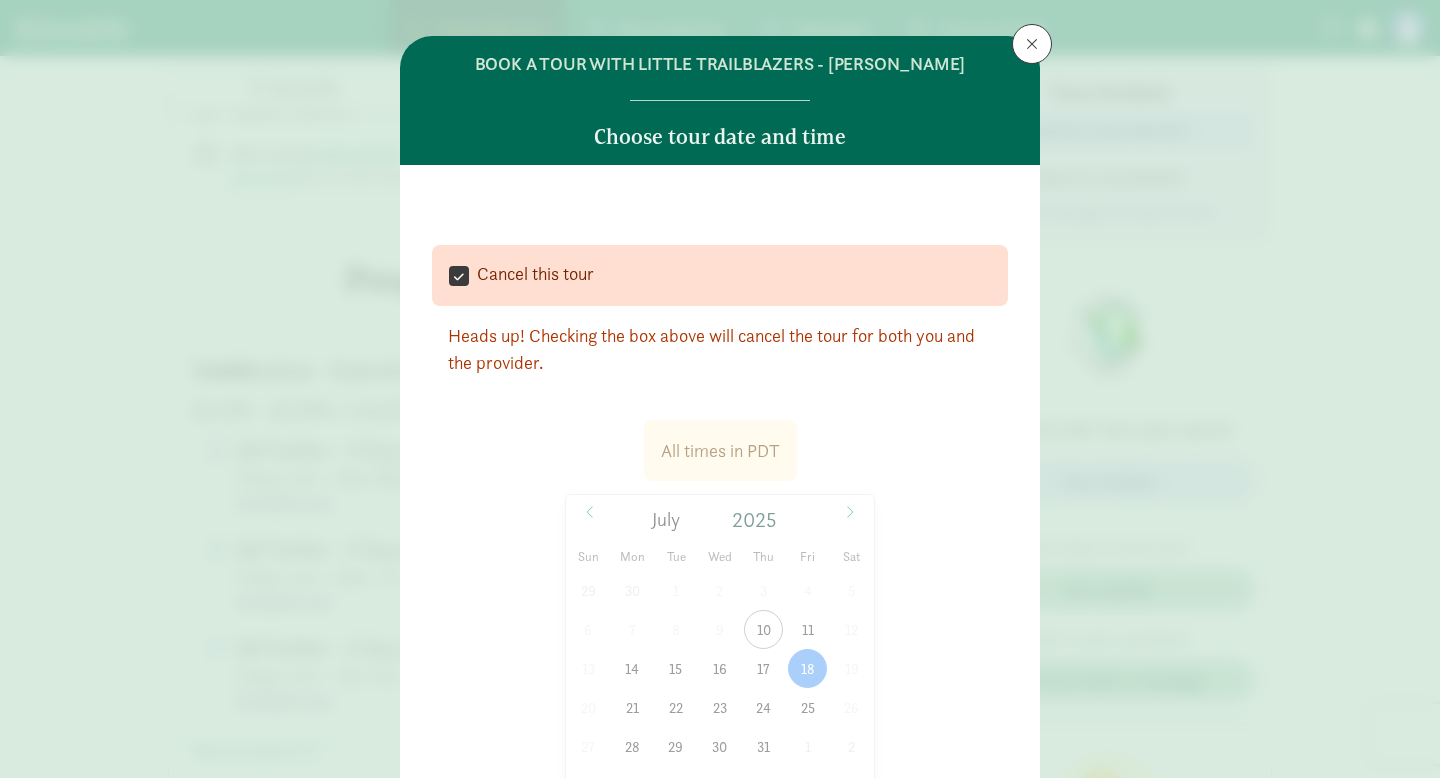 scroll, scrollTop: 0, scrollLeft: 0, axis: both 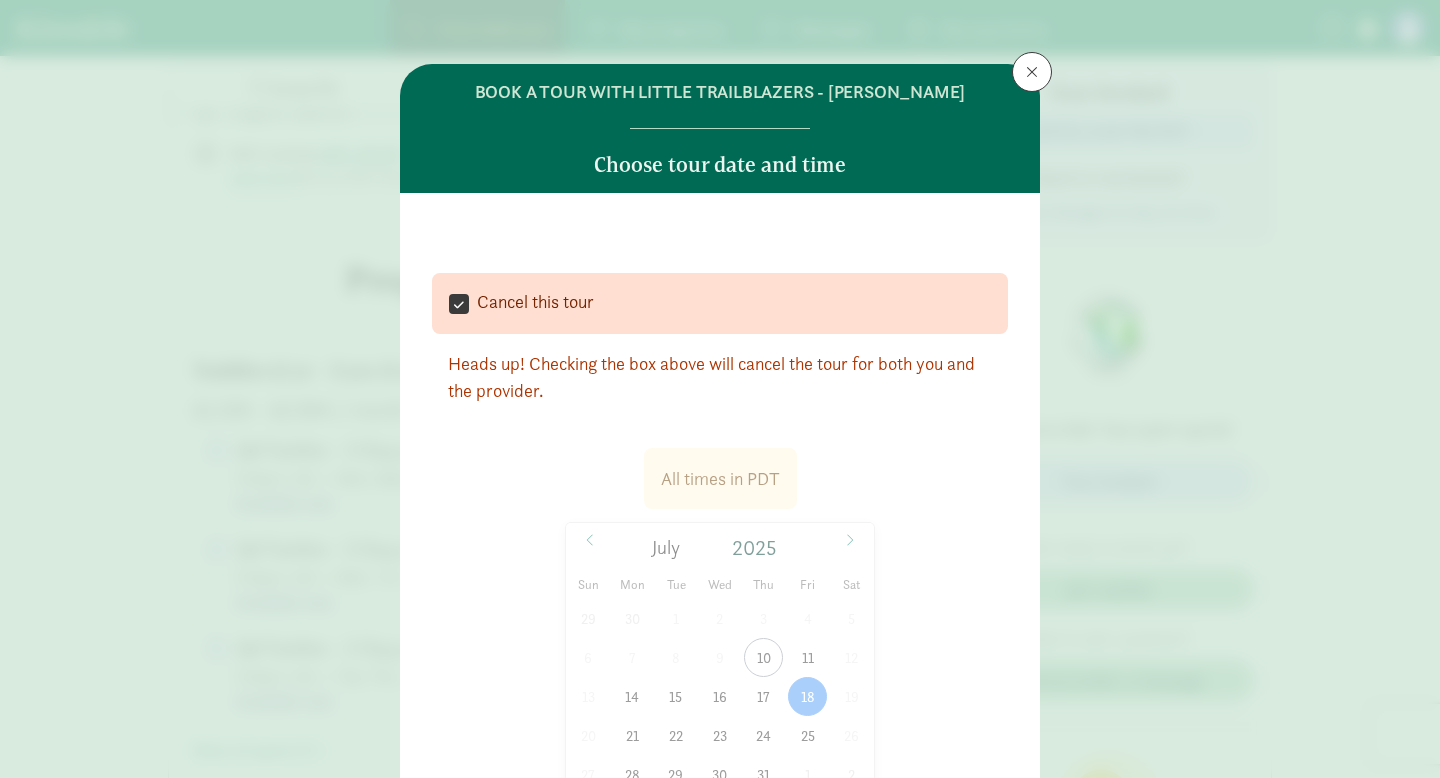click on "Cancel this tour" at bounding box center (459, 303) 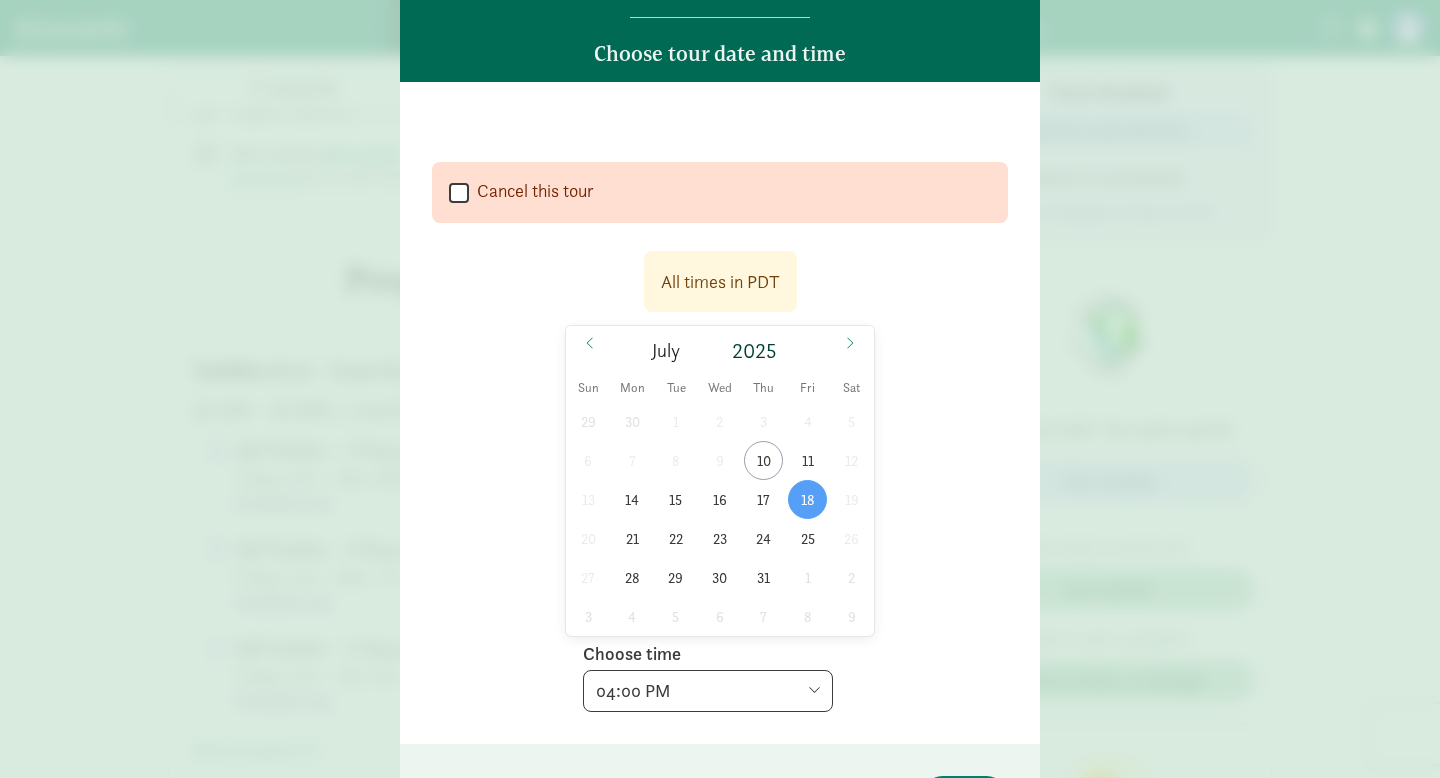 scroll, scrollTop: 128, scrollLeft: 0, axis: vertical 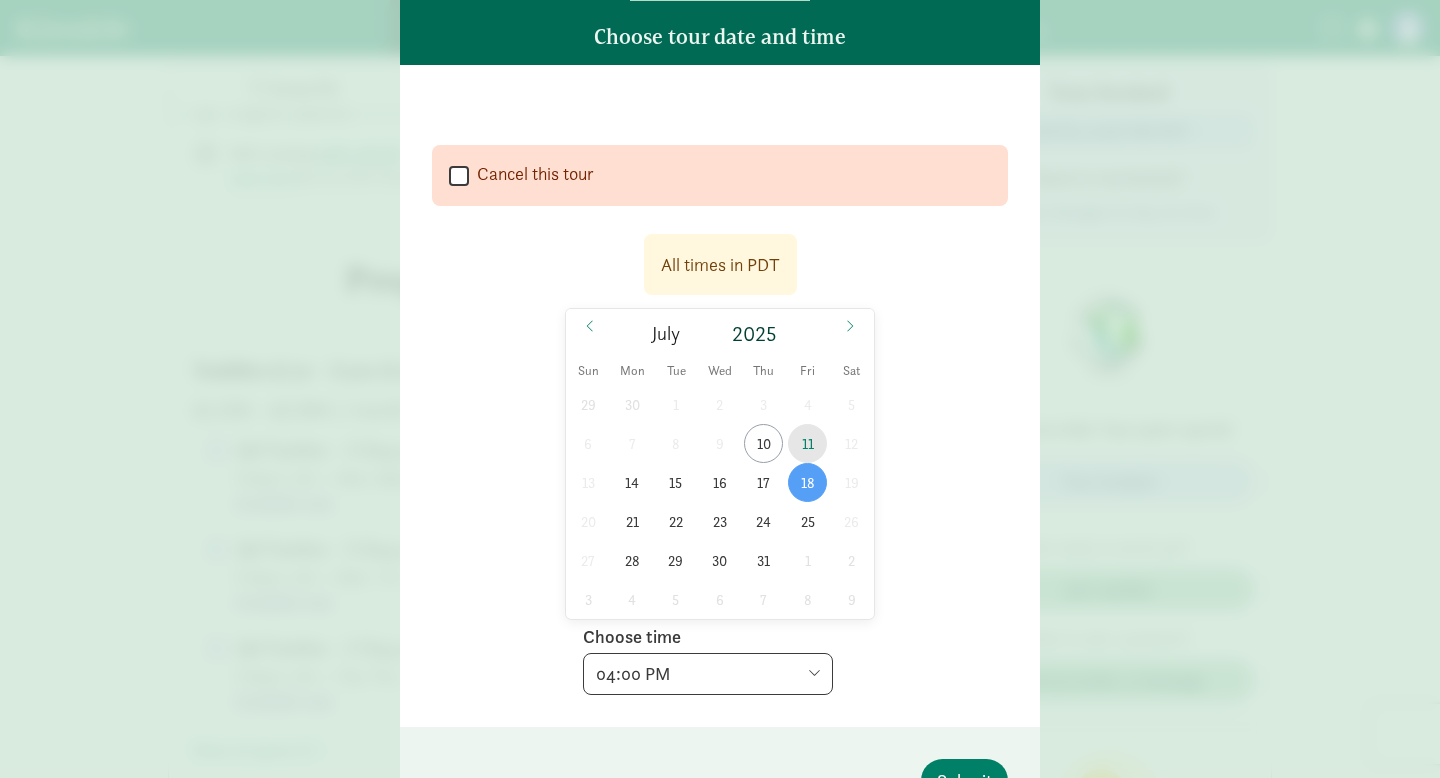 click on "11" at bounding box center (807, 443) 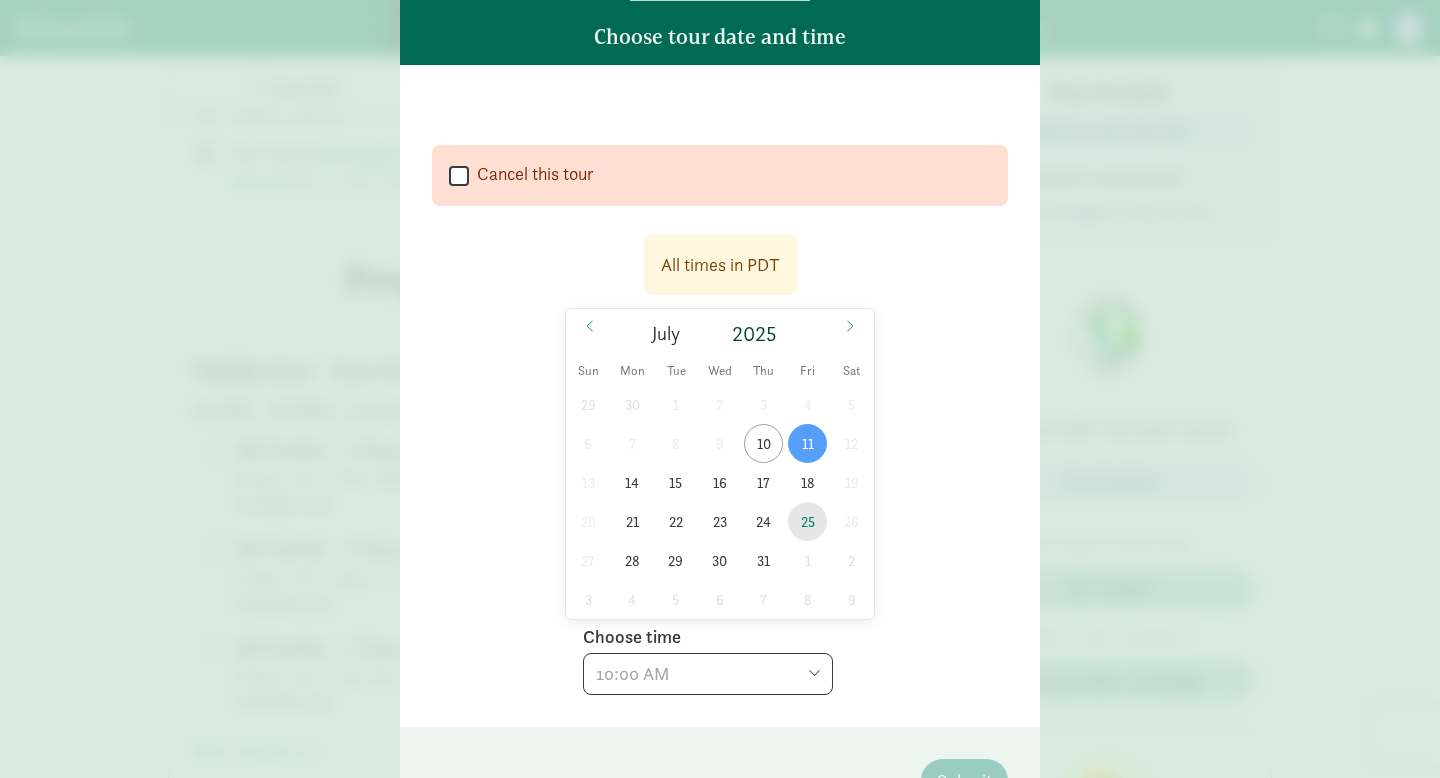 click on "25" at bounding box center [807, 521] 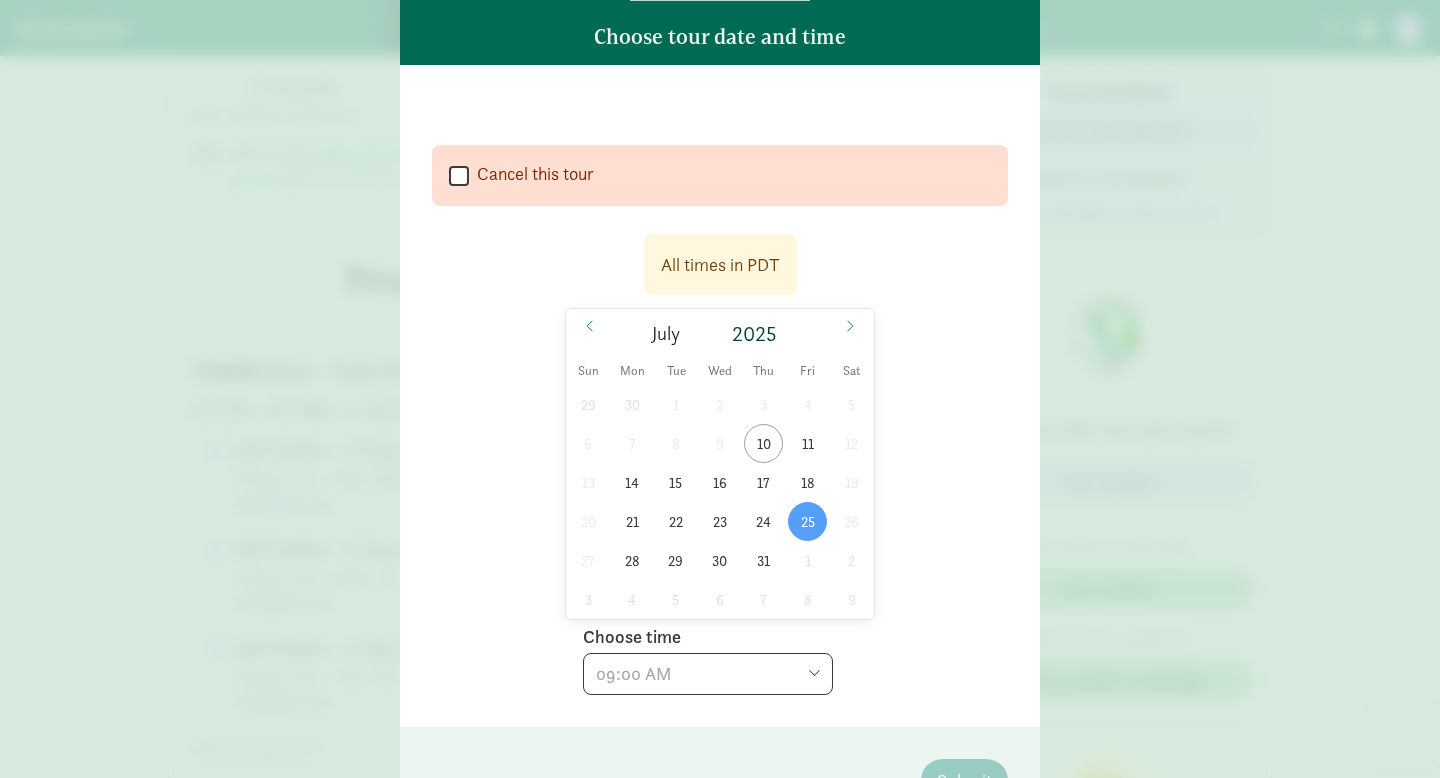 click on "Choose time   09:00 AM  10:00 AM  04:00 PM" at bounding box center [708, 674] 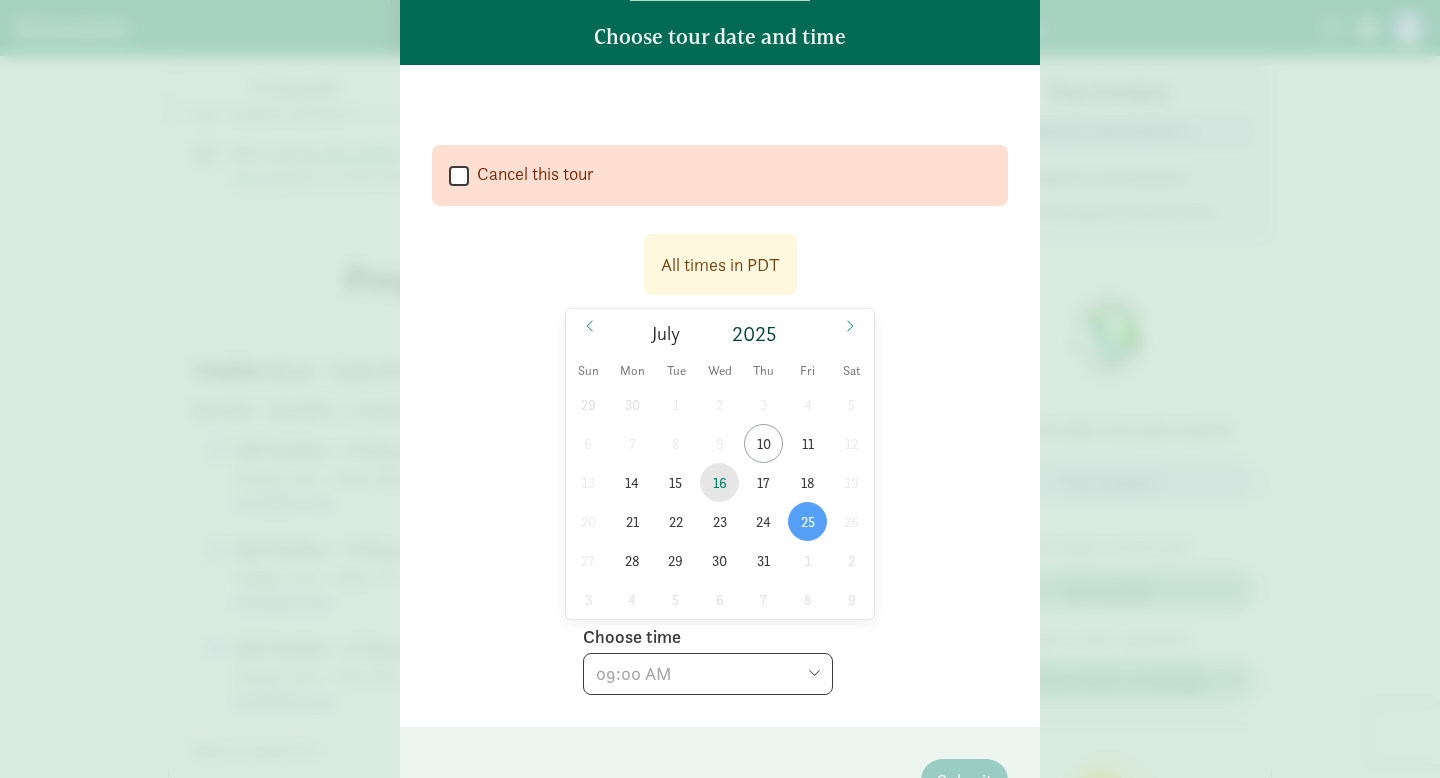 click on "16" at bounding box center (719, 482) 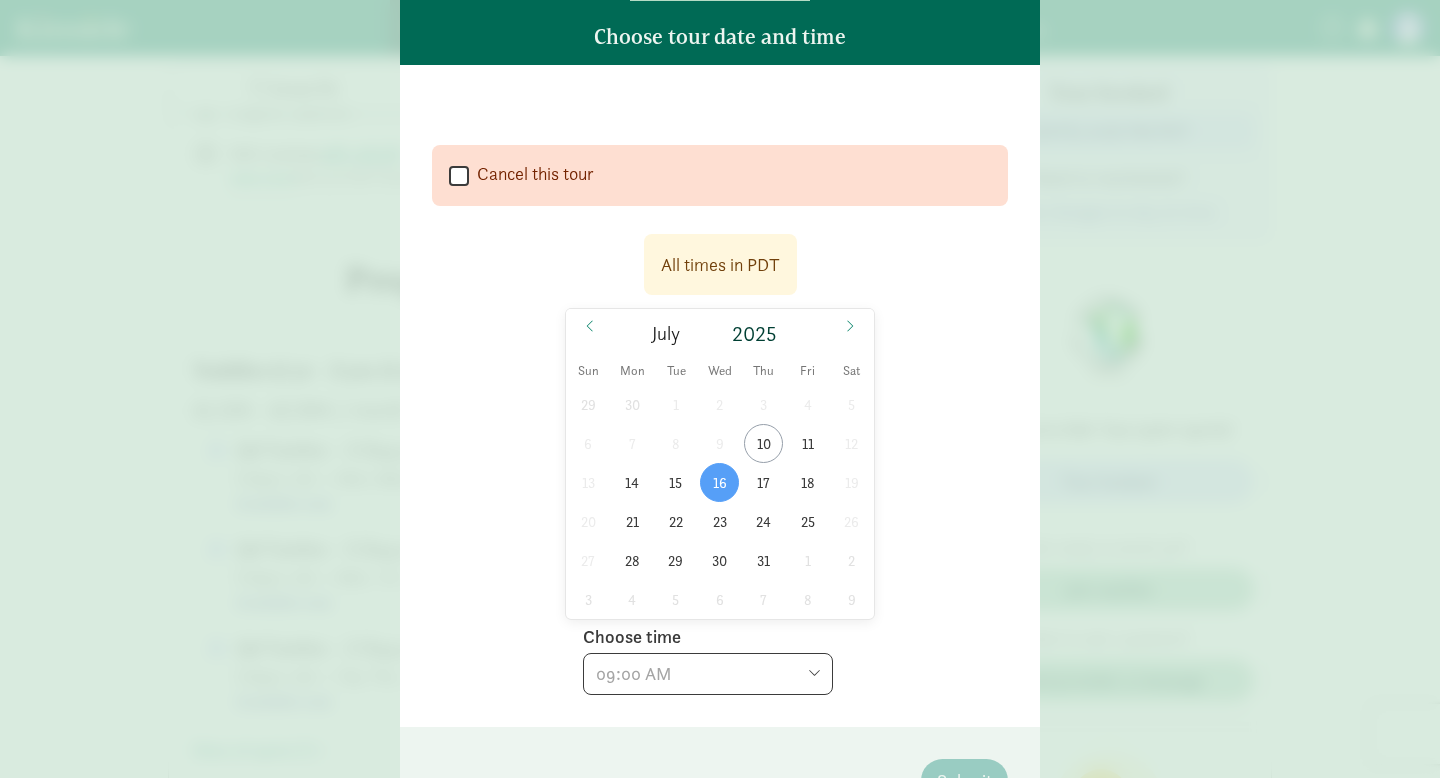 click on "Choose time   09:00 AM  10:00 AM  04:00 PM" at bounding box center (708, 674) 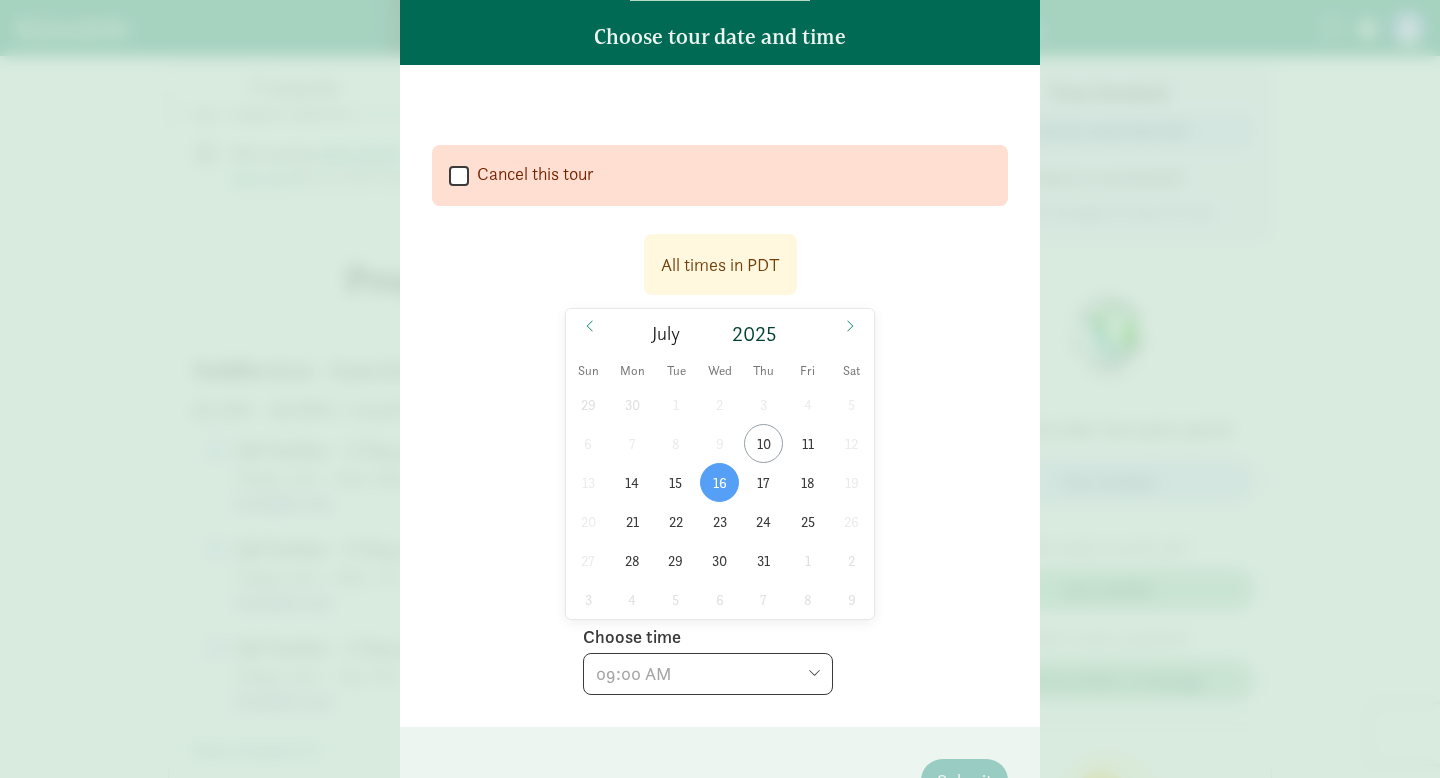 select on "[DATE]T16:00:00.000-07:00" 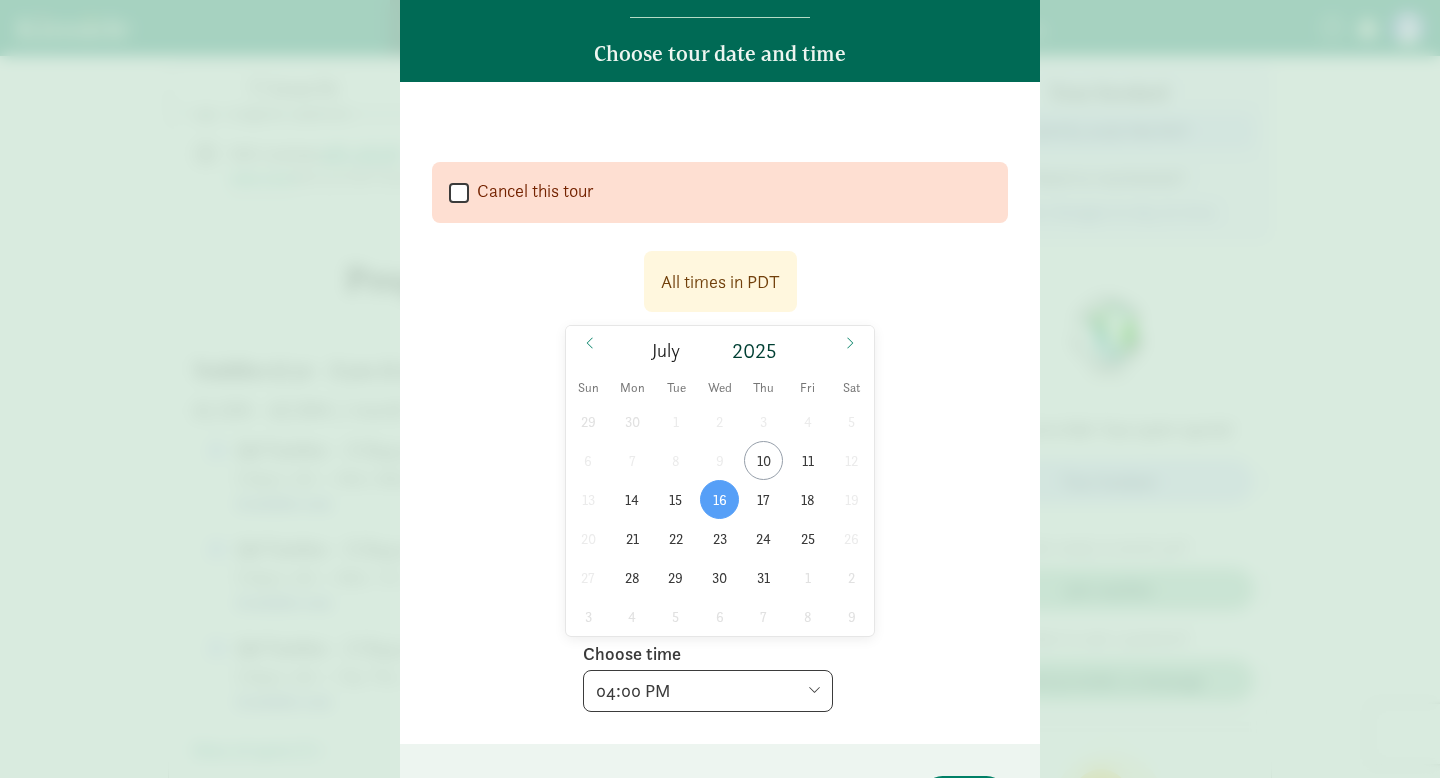 scroll, scrollTop: 84, scrollLeft: 0, axis: vertical 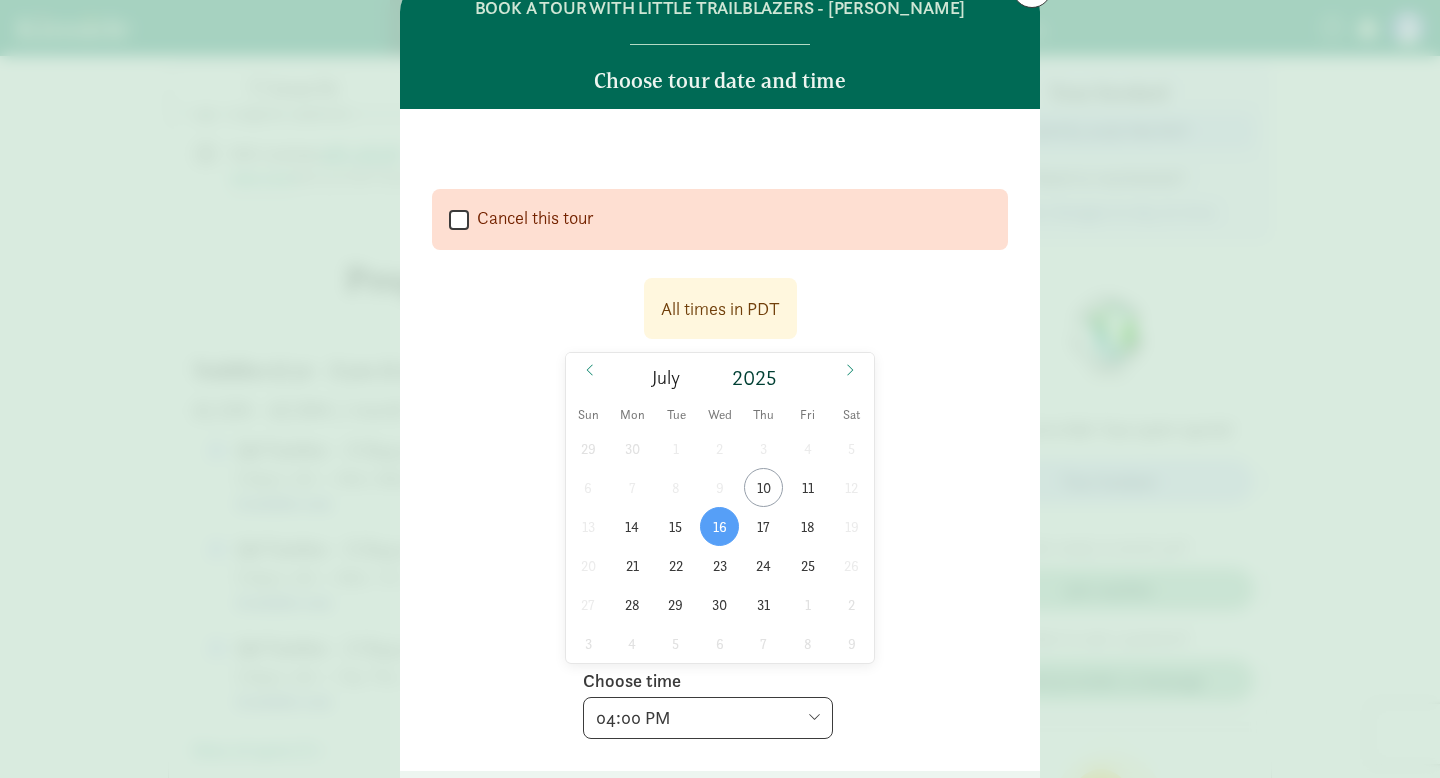 click on "Cancel this tour" at bounding box center [459, 219] 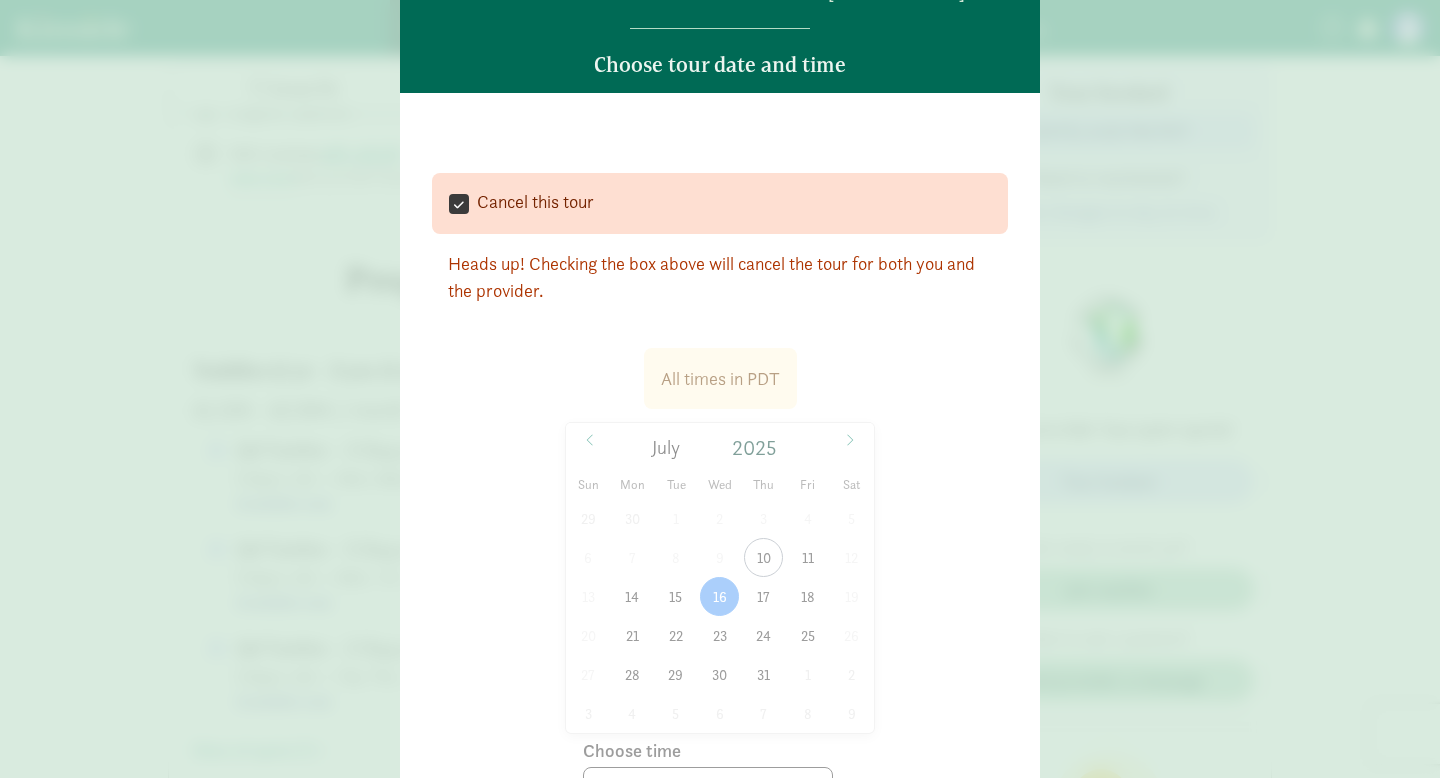 scroll, scrollTop: 0, scrollLeft: 0, axis: both 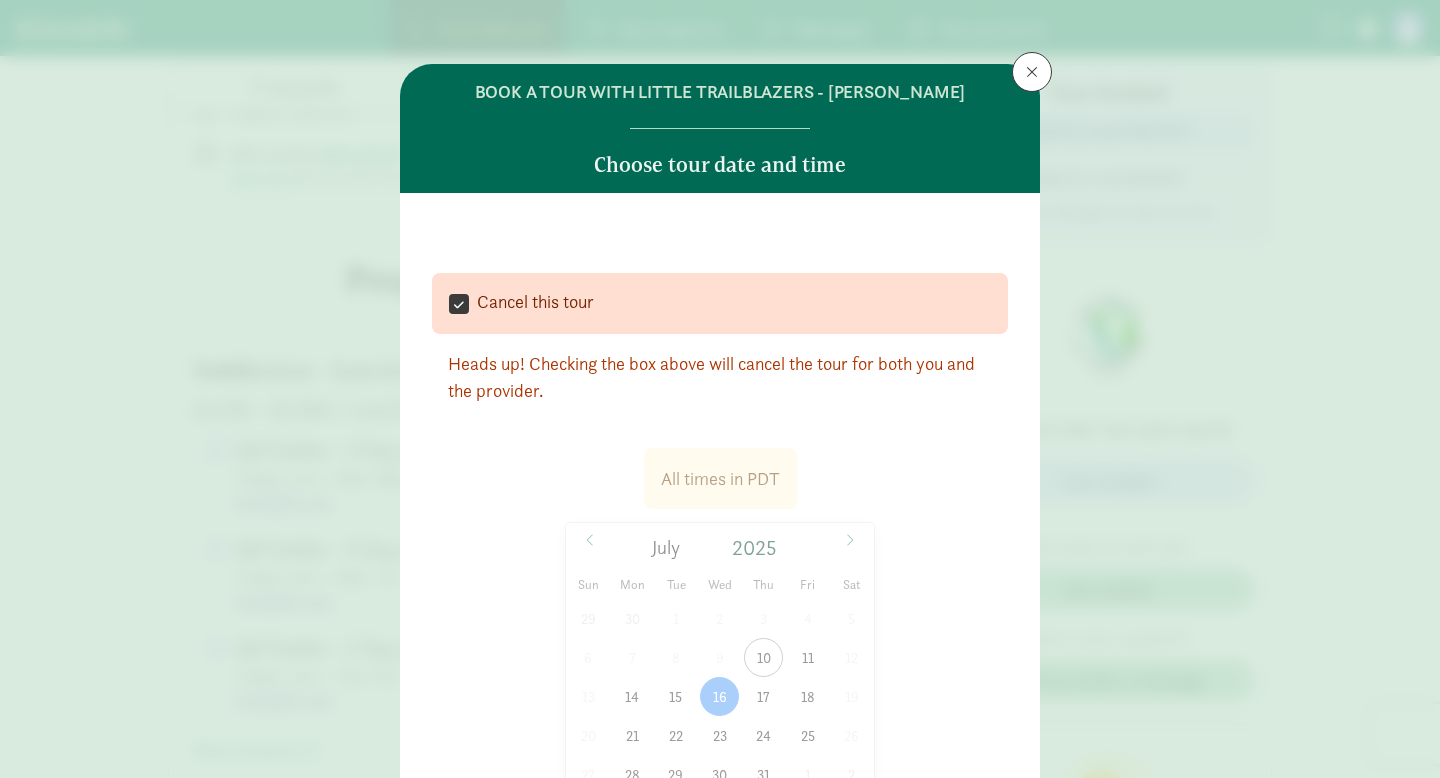 click on "Cancel this tour" at bounding box center [459, 303] 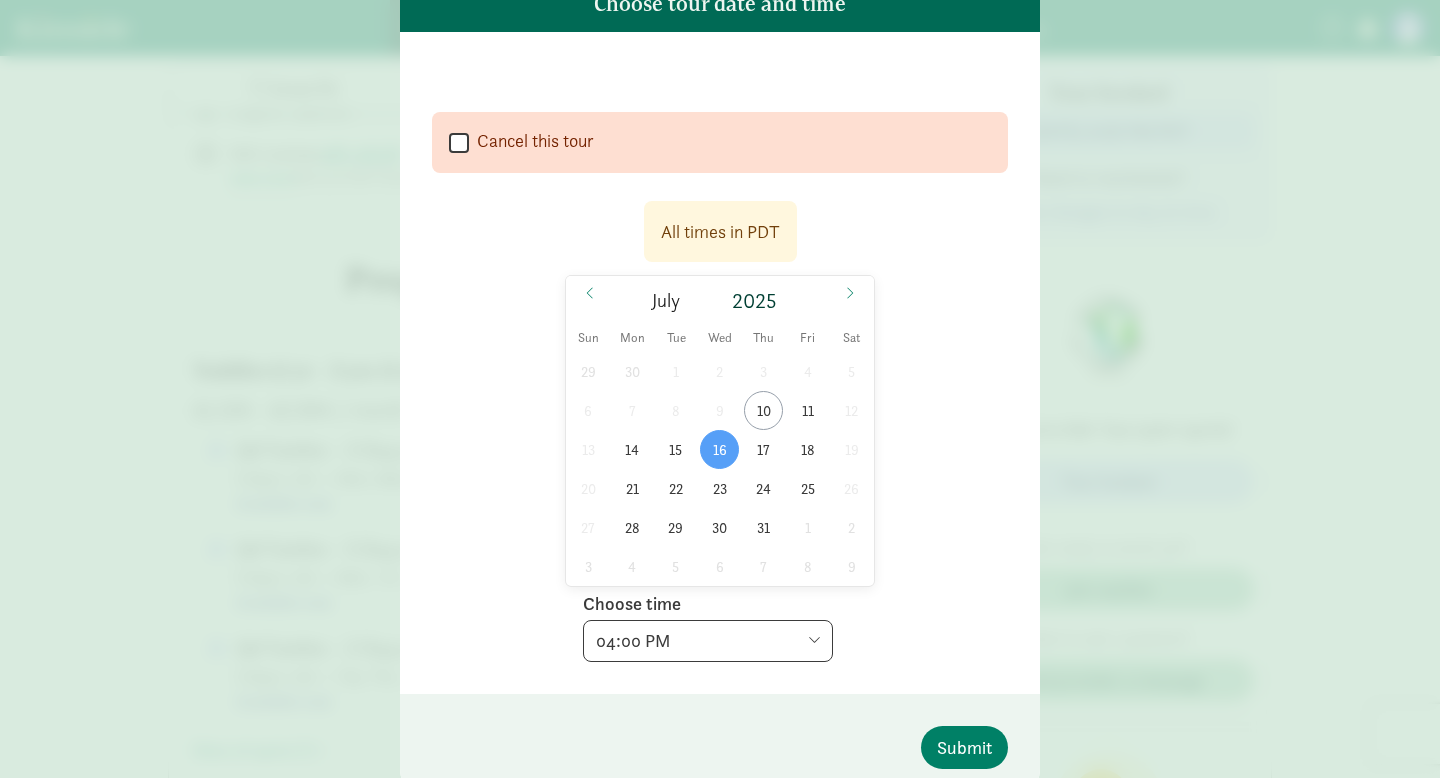 scroll, scrollTop: 187, scrollLeft: 0, axis: vertical 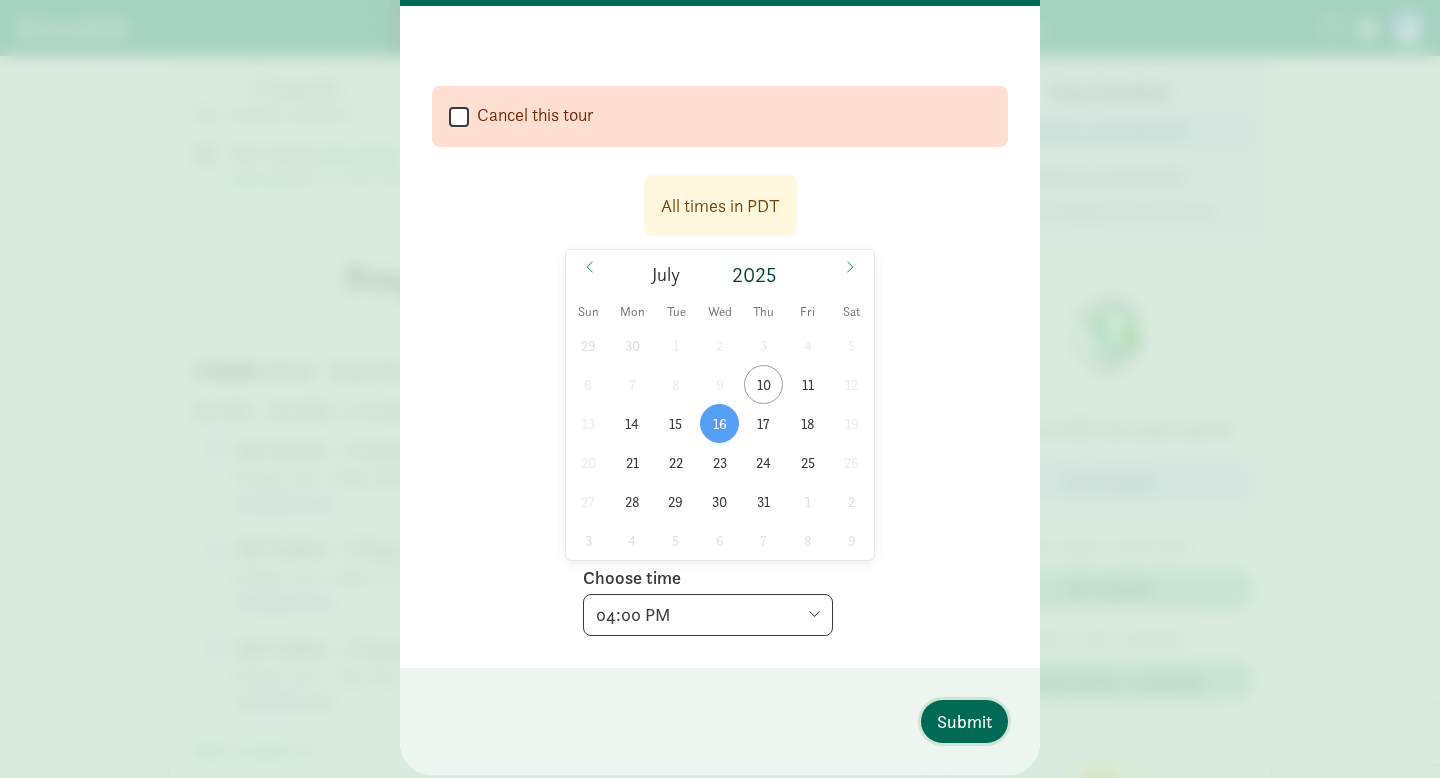 click on "Submit" at bounding box center (964, 721) 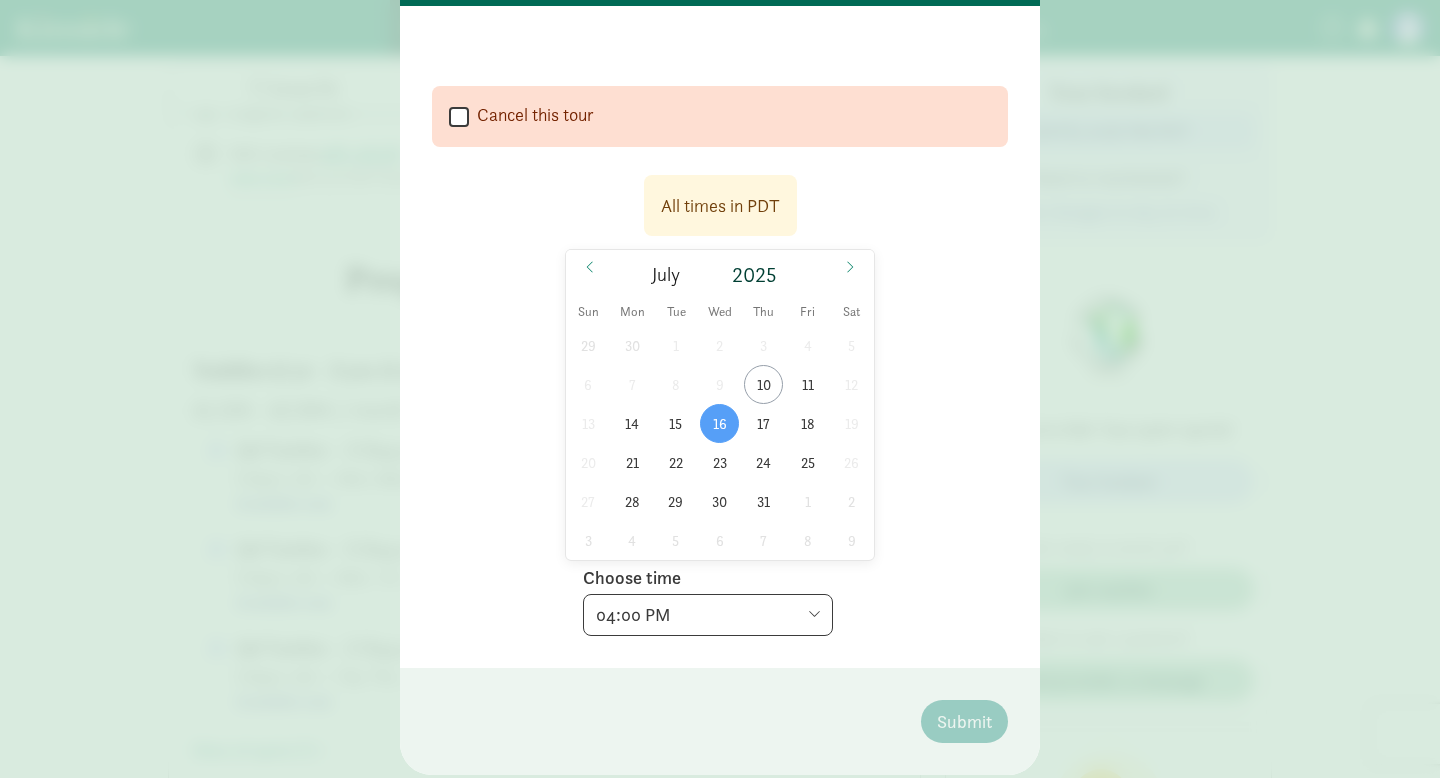 scroll, scrollTop: 0, scrollLeft: 0, axis: both 